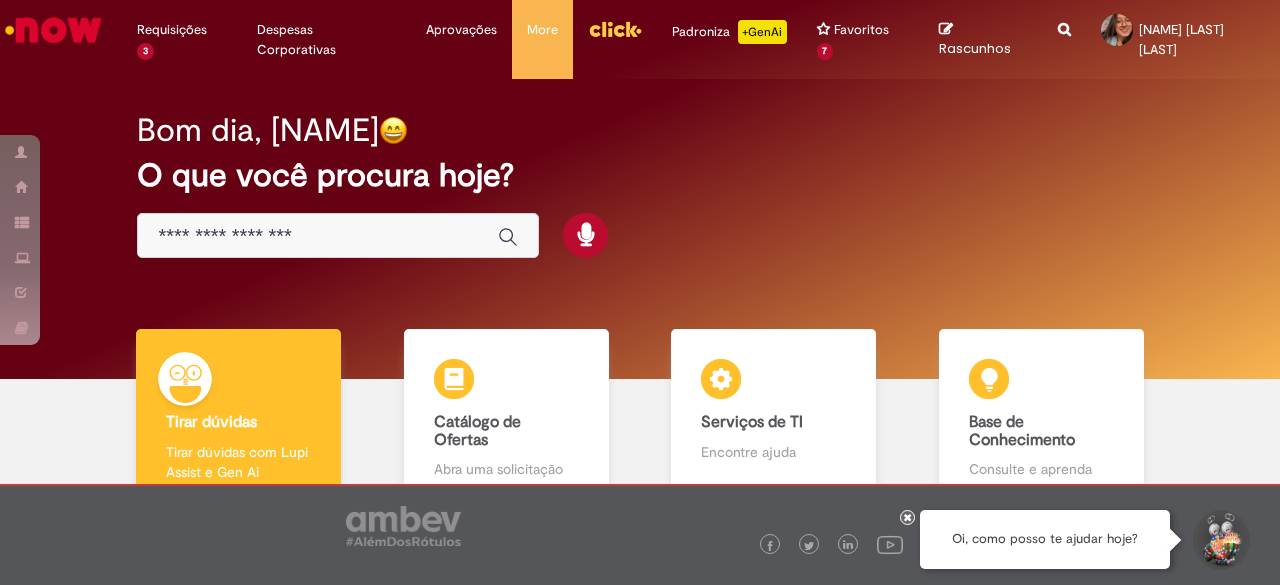 scroll, scrollTop: 0, scrollLeft: 0, axis: both 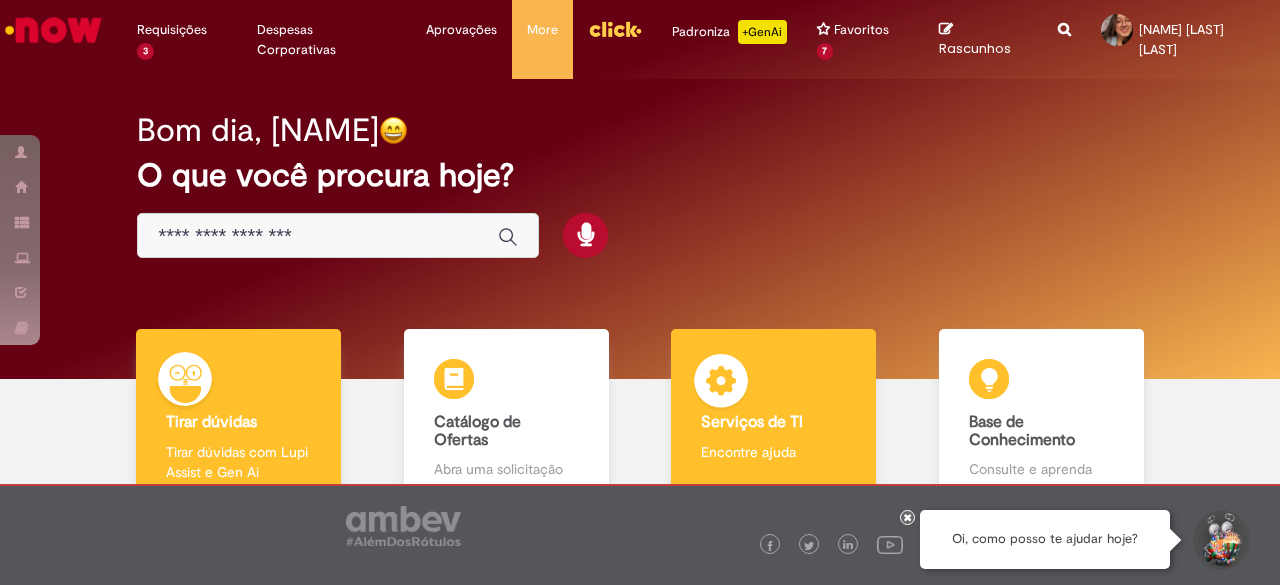 click on "Serviços de TI
Serviços de TI
Encontre ajuda" at bounding box center [773, 415] 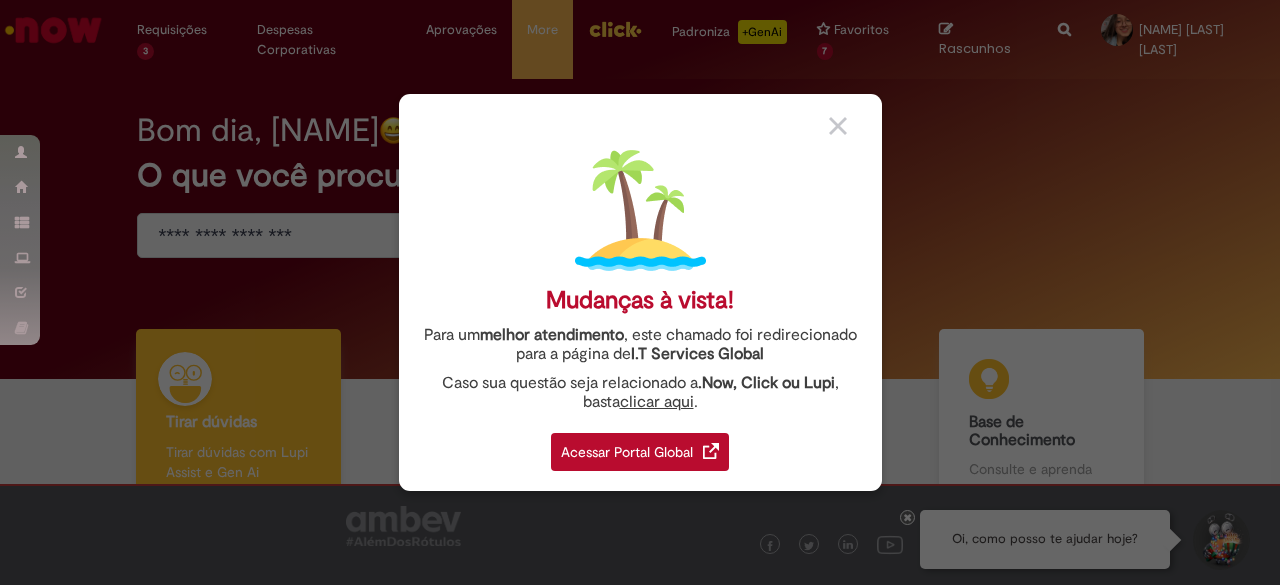 click on "Acessar Portal Global" at bounding box center (640, 452) 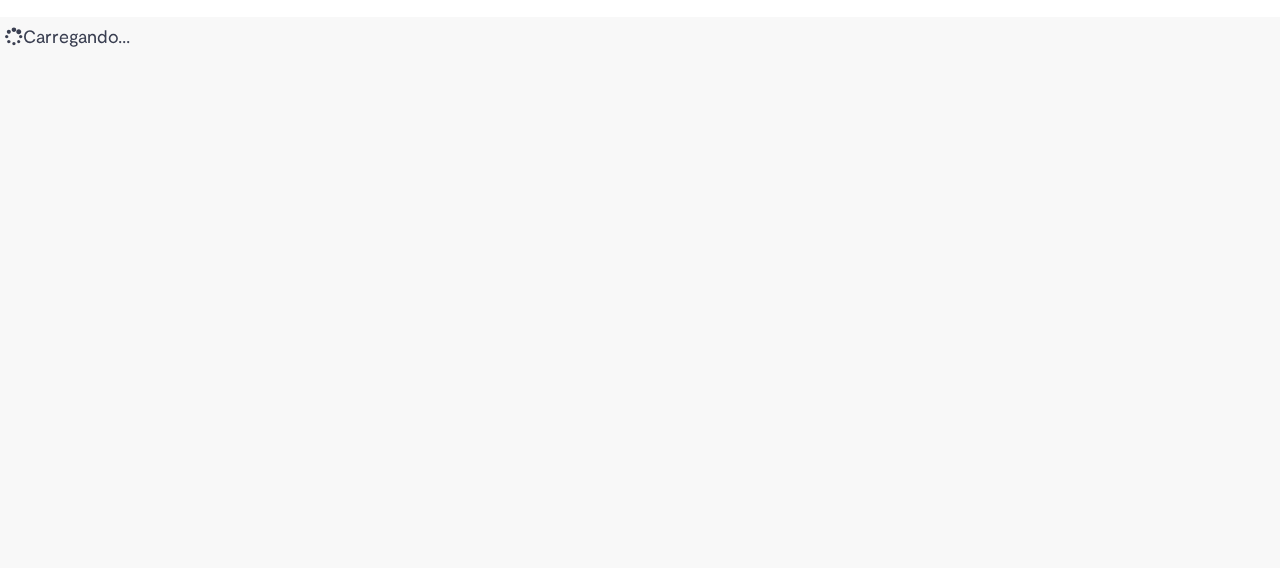 scroll, scrollTop: 0, scrollLeft: 0, axis: both 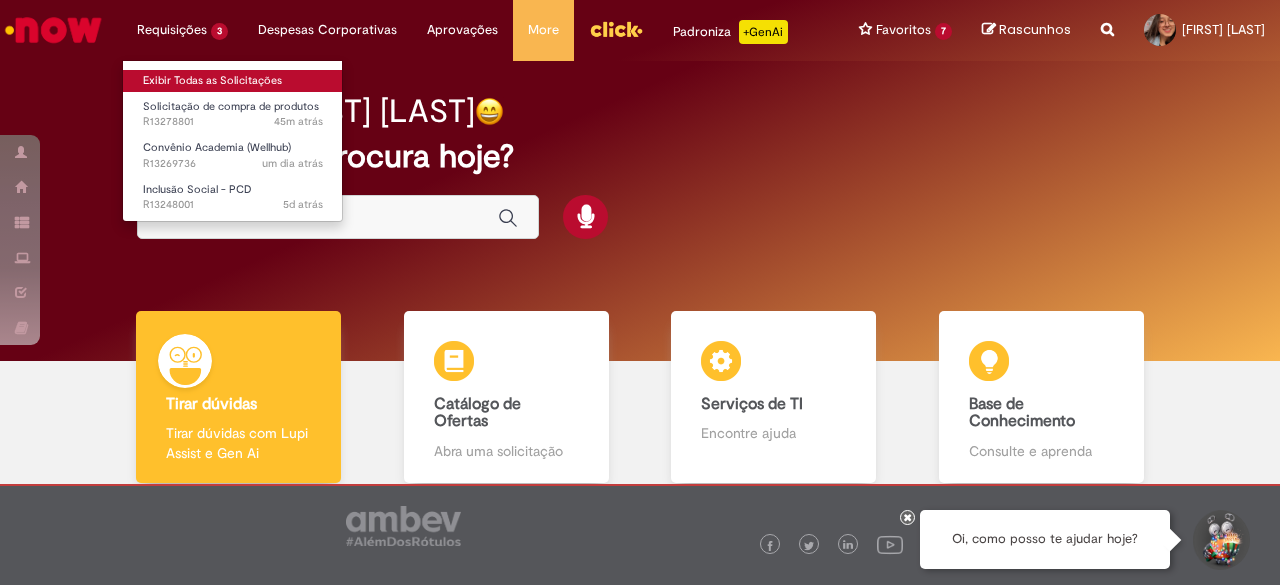 click on "Exibir Todas as Solicitações" at bounding box center (233, 81) 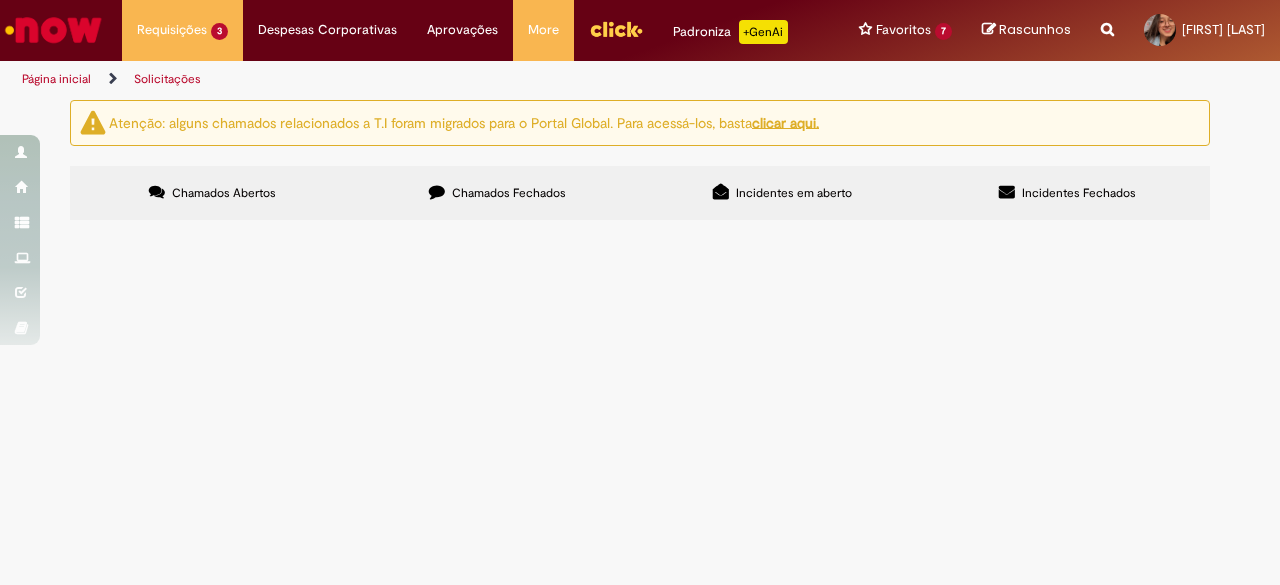 click on "Chamados Fechados" at bounding box center [497, 193] 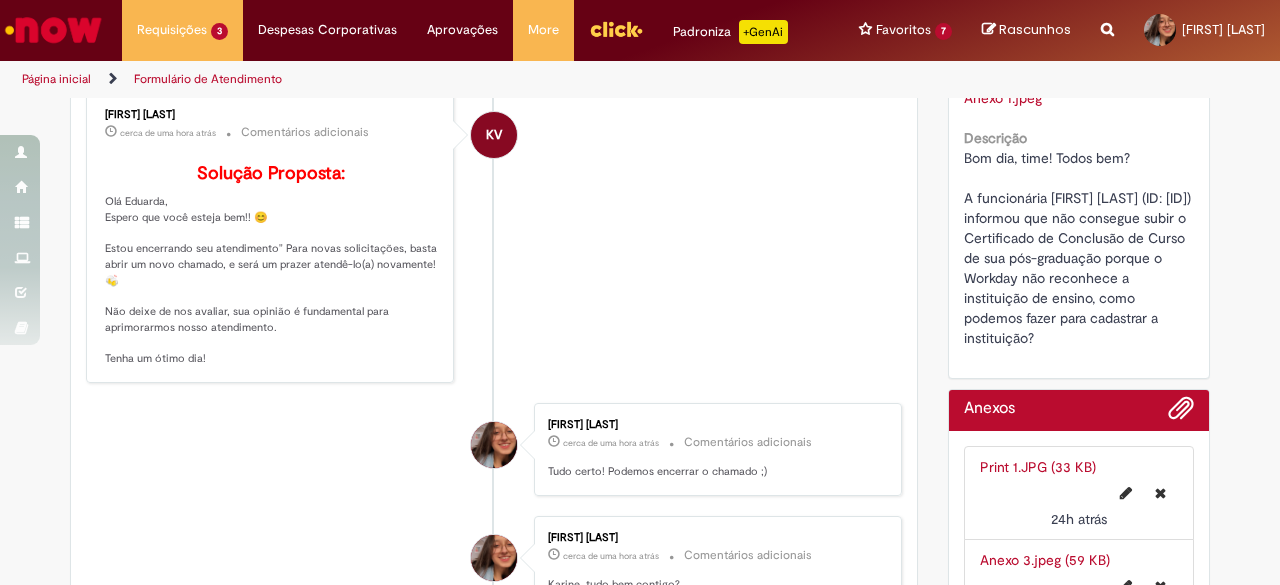 scroll, scrollTop: 314, scrollLeft: 0, axis: vertical 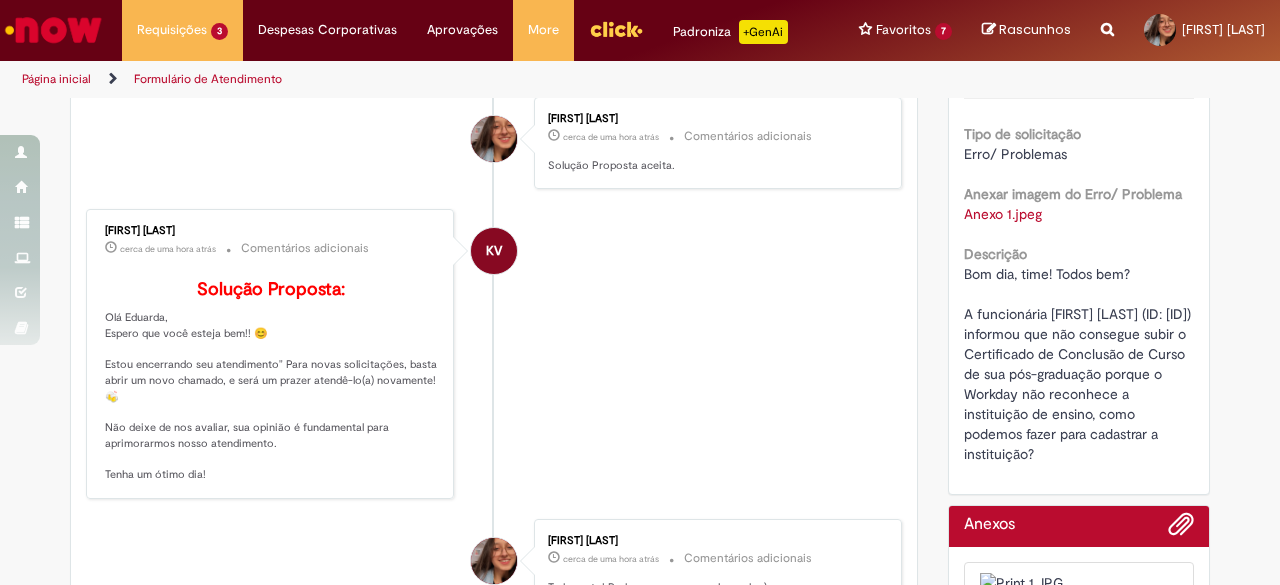 drag, startPoint x: 167, startPoint y: 241, endPoint x: 76, endPoint y: 241, distance: 91 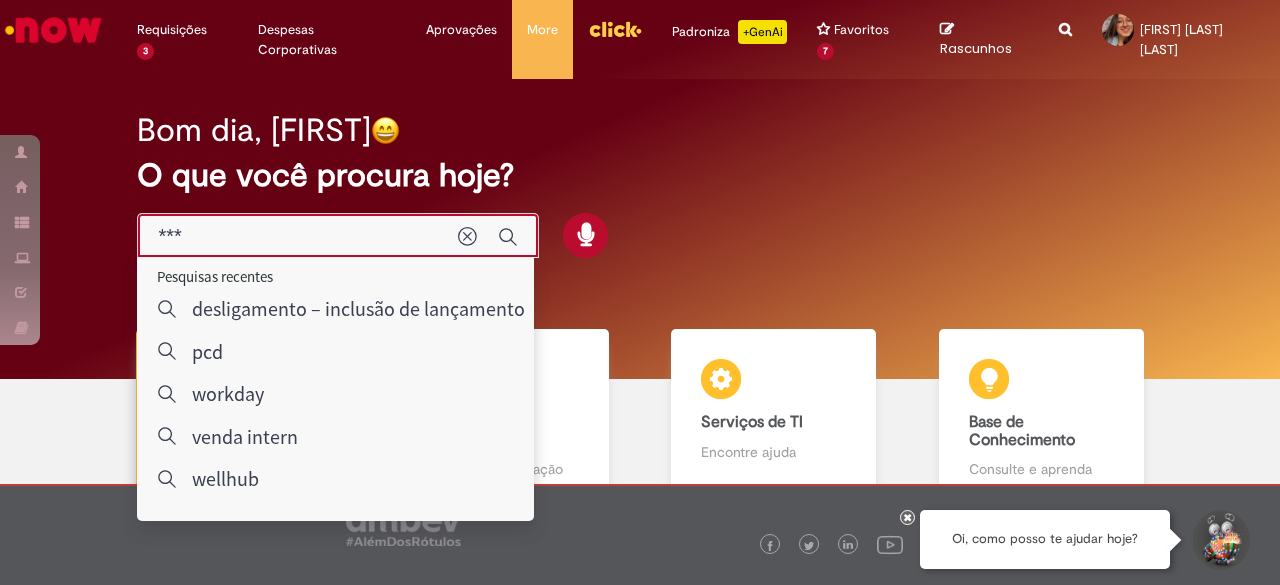 scroll, scrollTop: 0, scrollLeft: 0, axis: both 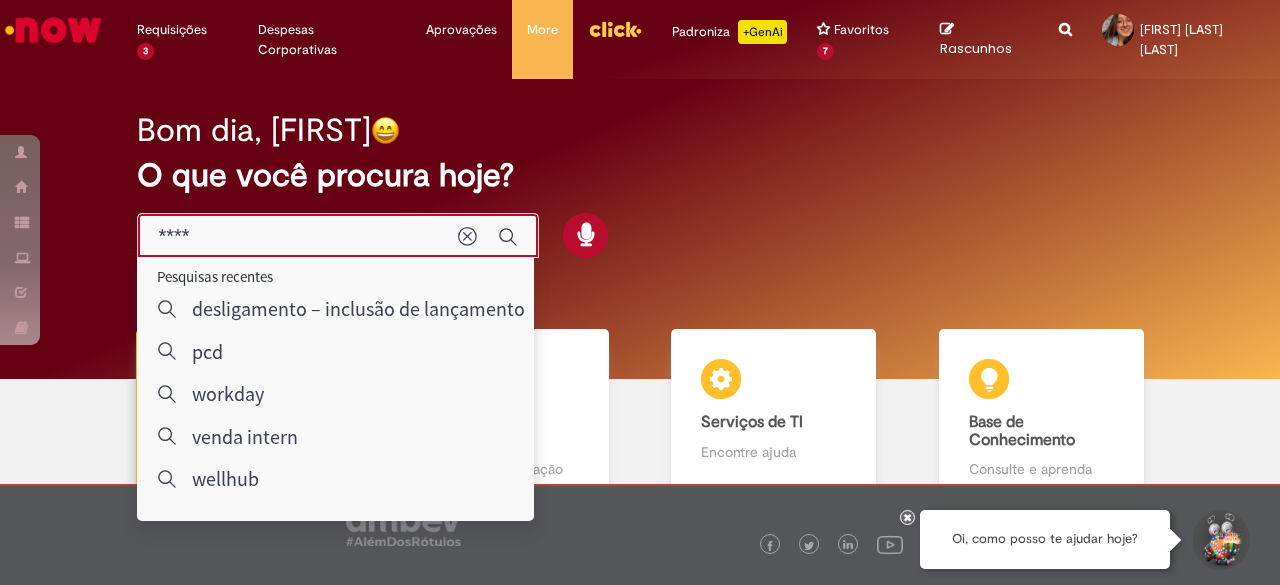 type on "*****" 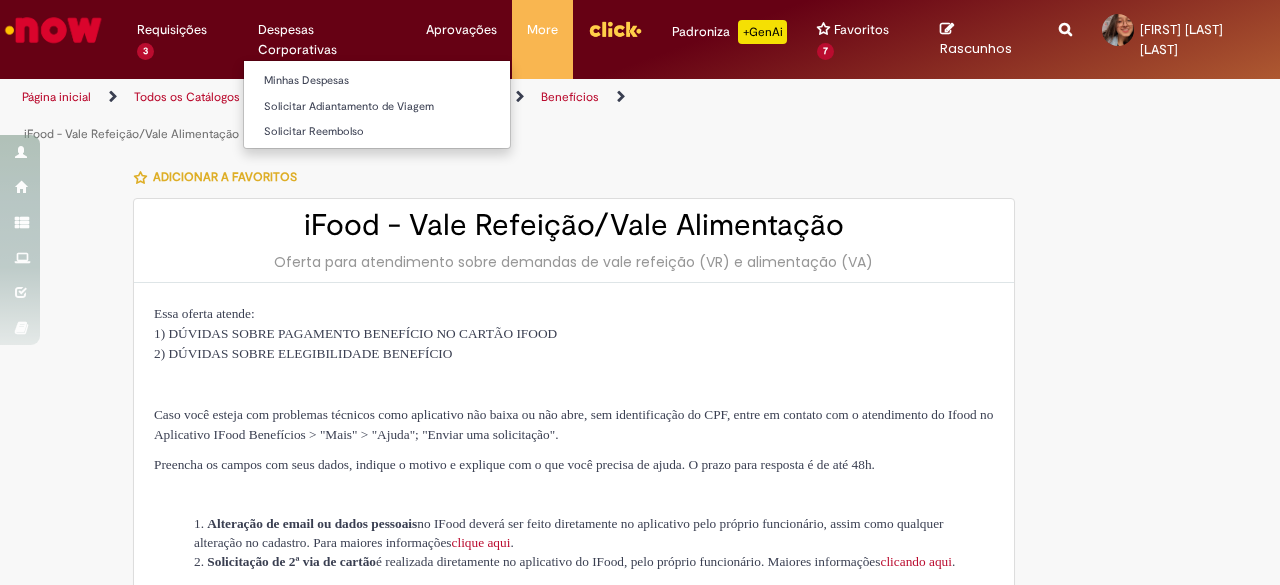 type on "********" 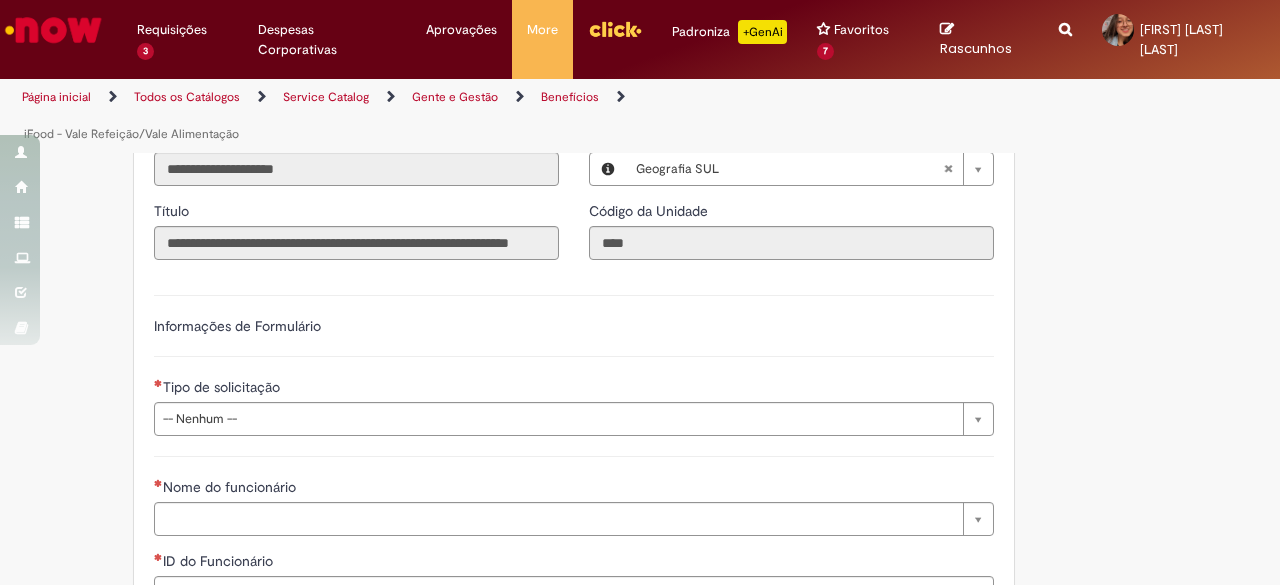 scroll, scrollTop: 1569, scrollLeft: 0, axis: vertical 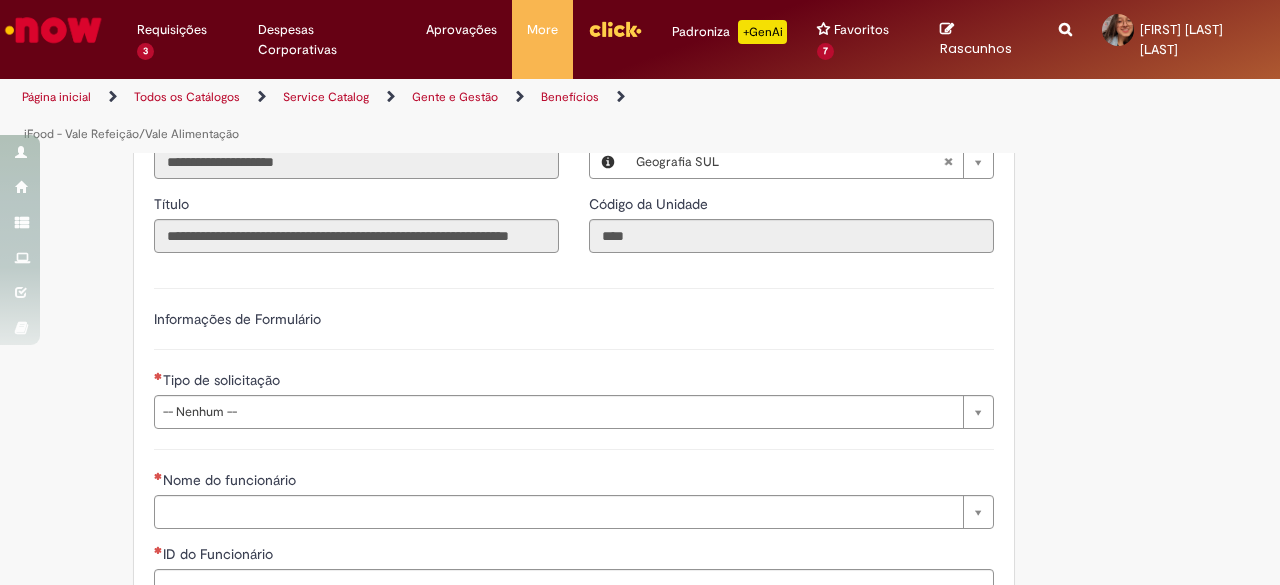 click on "Adicionar a Favoritos
iFood - Vale Refeição/Vale Alimentação
Oferta para atendimento sobre demandas de vale refeição (VR) e alimentação (VA)
Essa oferta atende: 1) DÚVIDAS SOBRE PAGAMENTO BENEFÍCIO NO CARTÃO IFOOD 2) DÚVIDAS SOBRE ELEGIBILIDADE BENEFÍCIO
Caso você esteja com problemas técnicos como aplicativo não baixa ou não abre, sem identificação do CPF, entre em contato com o atendimento do Ifood no Aplicativo IFood Benefícios > "Mais" > "Ajuda"; "Enviar uma solicitação".
Preencha os campos com seus dados, indique o motivo e explique com o que você precisa de ajuda. O prazo para resposta é de até 48h.
Alteração de email ou dados pessoais  no IFood deverá ser feito diretamente no aplicativo pelo próprio funcionário, assim como qualquer alteração no cadastro. Para maiores informações  clique aqui .
Solicitação de 2ª via de cartão ." at bounding box center (542, -171) 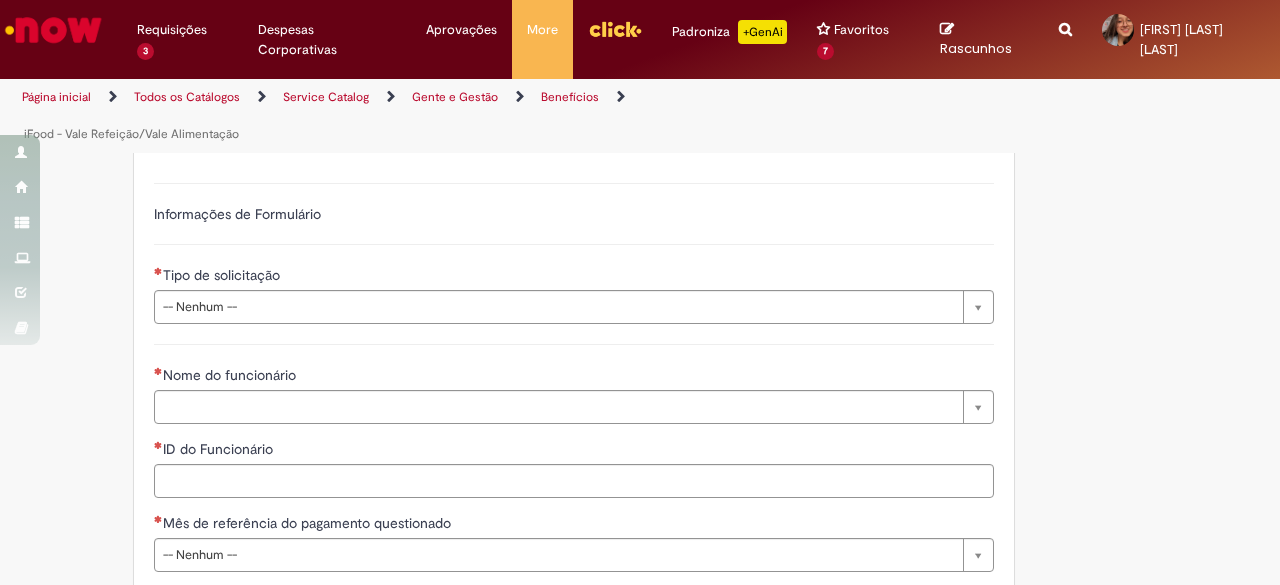scroll, scrollTop: 1698, scrollLeft: 0, axis: vertical 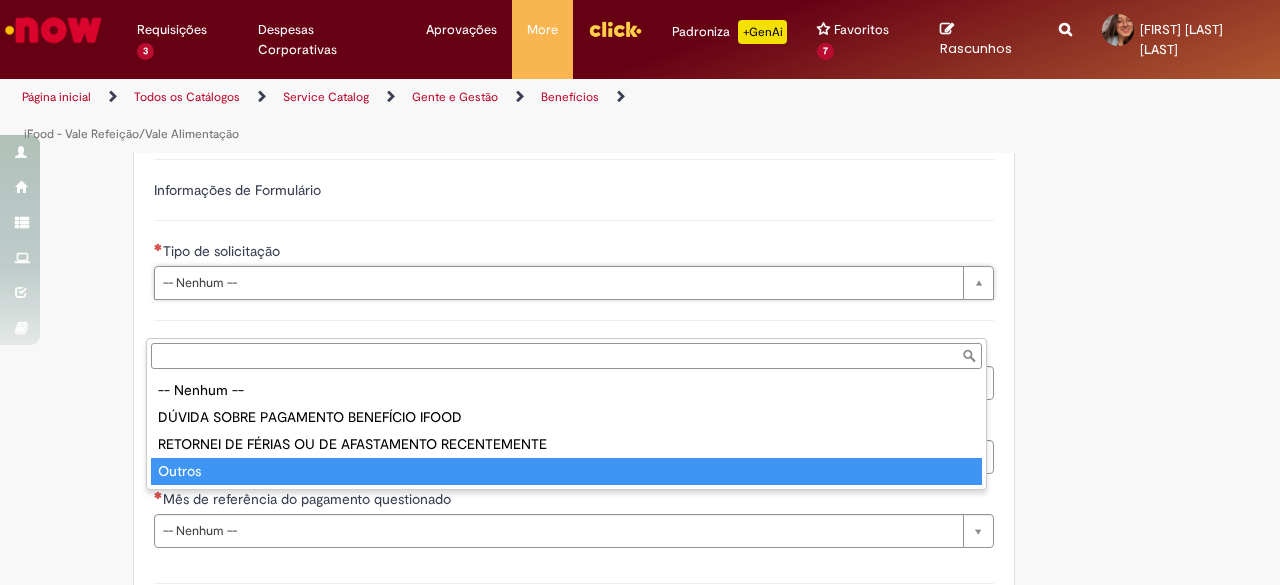 type on "******" 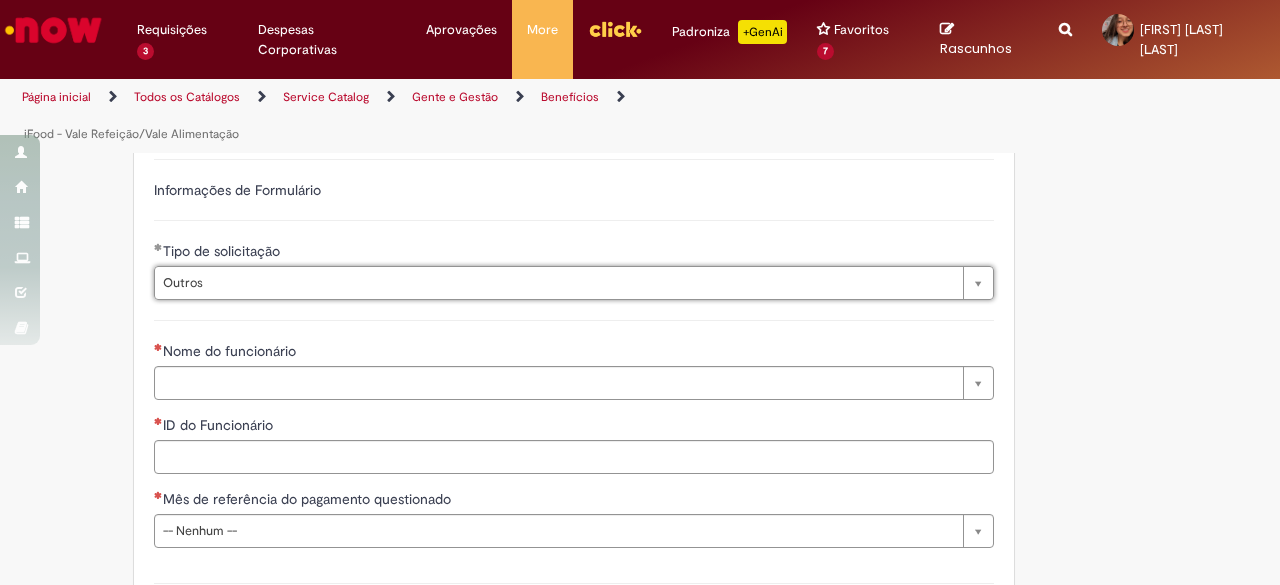 click on "Nome do funcionário" at bounding box center (574, 353) 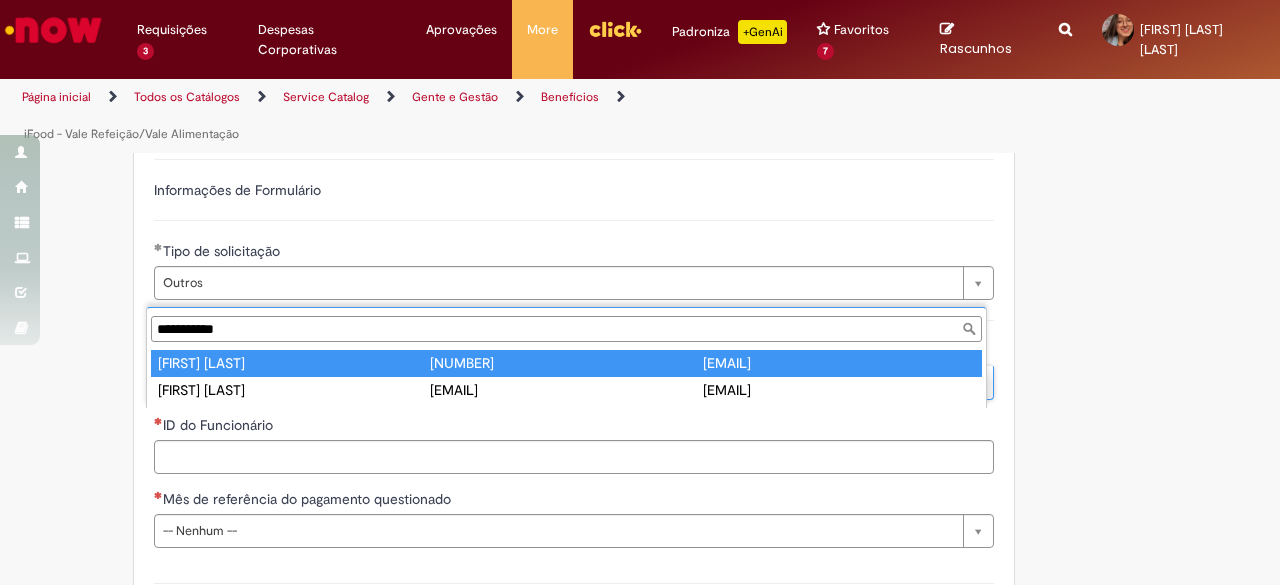 type on "**********" 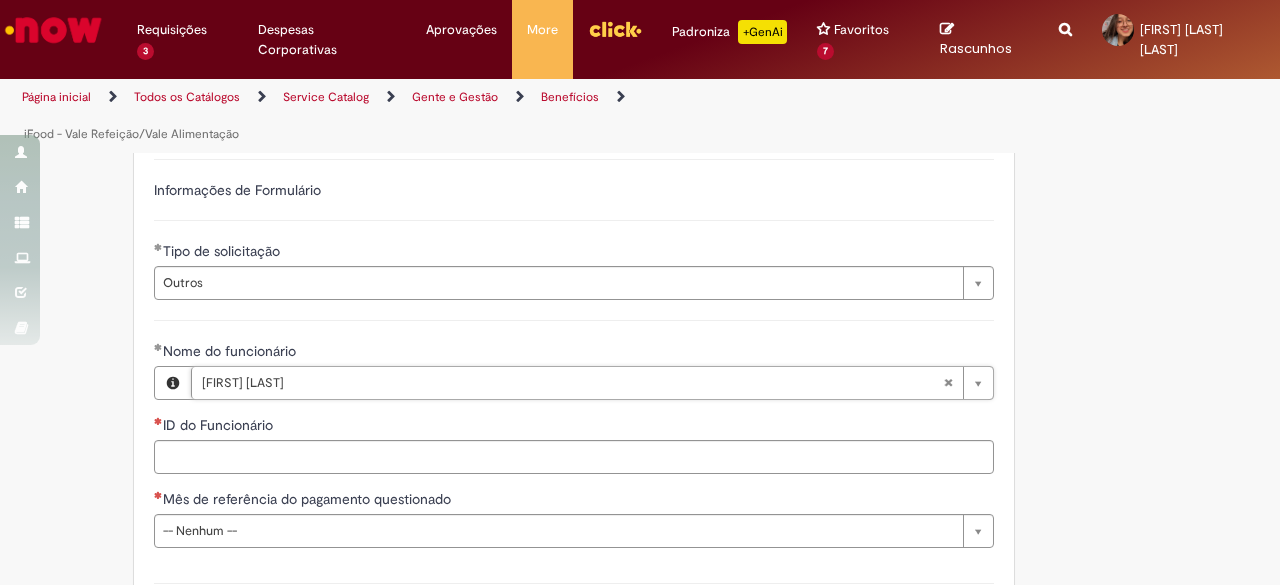 type on "********" 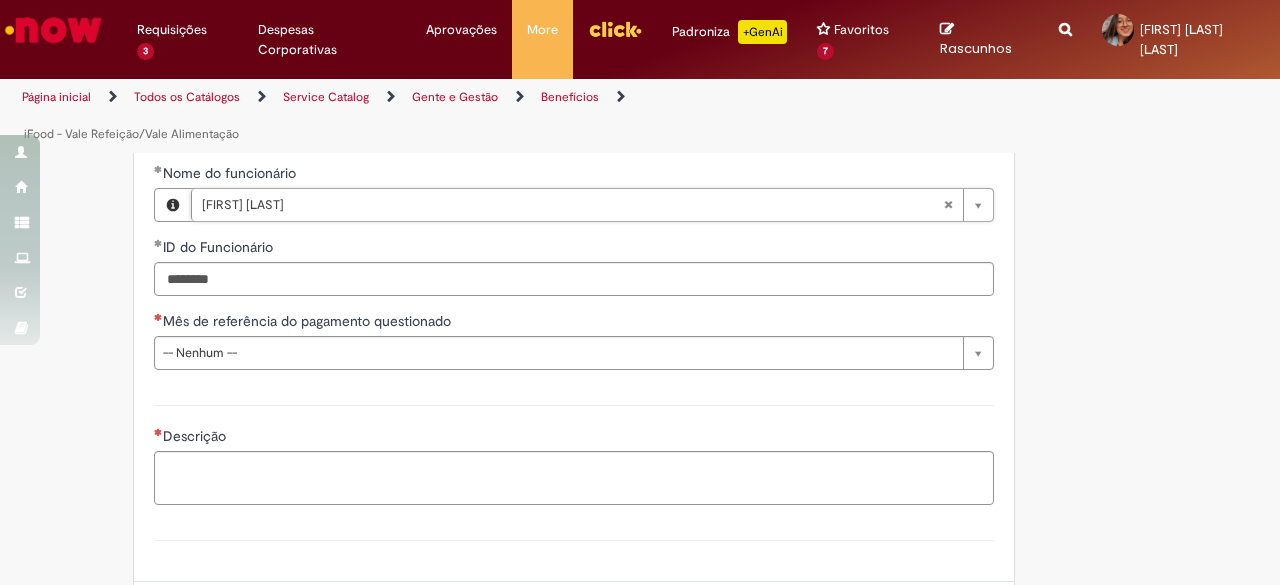 scroll, scrollTop: 1877, scrollLeft: 0, axis: vertical 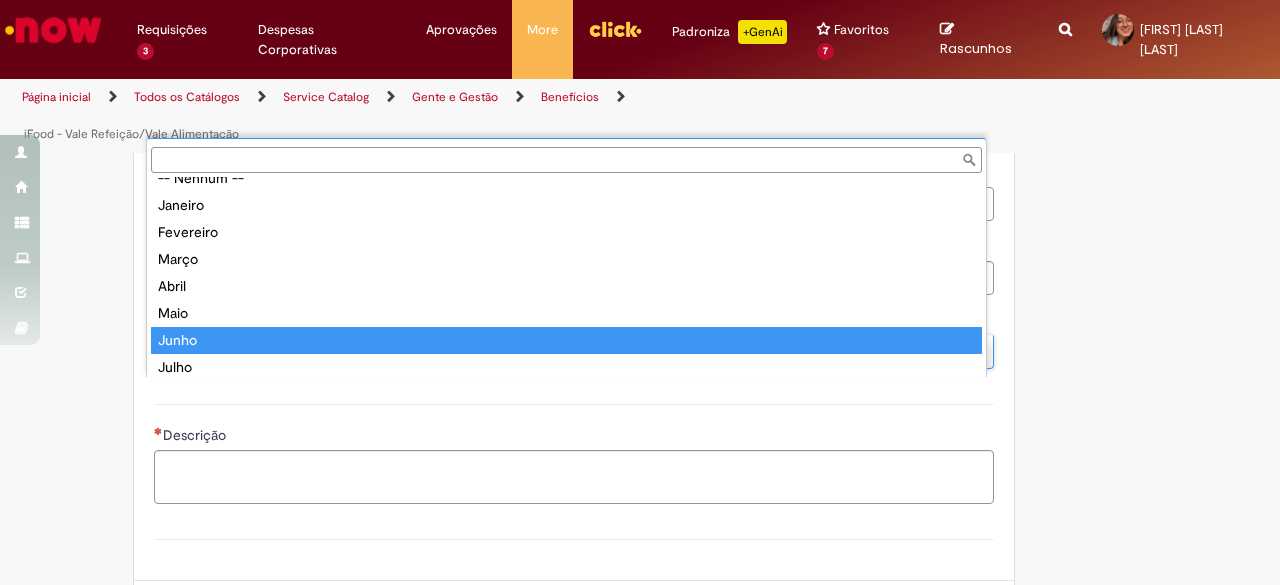 type on "*****" 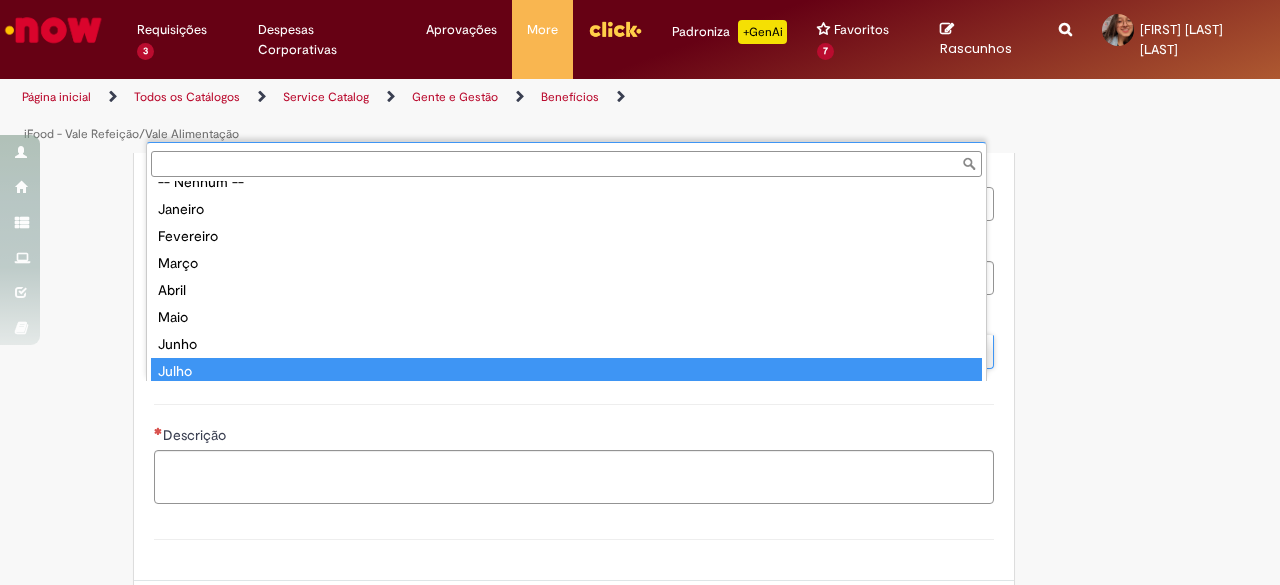 scroll, scrollTop: 16, scrollLeft: 0, axis: vertical 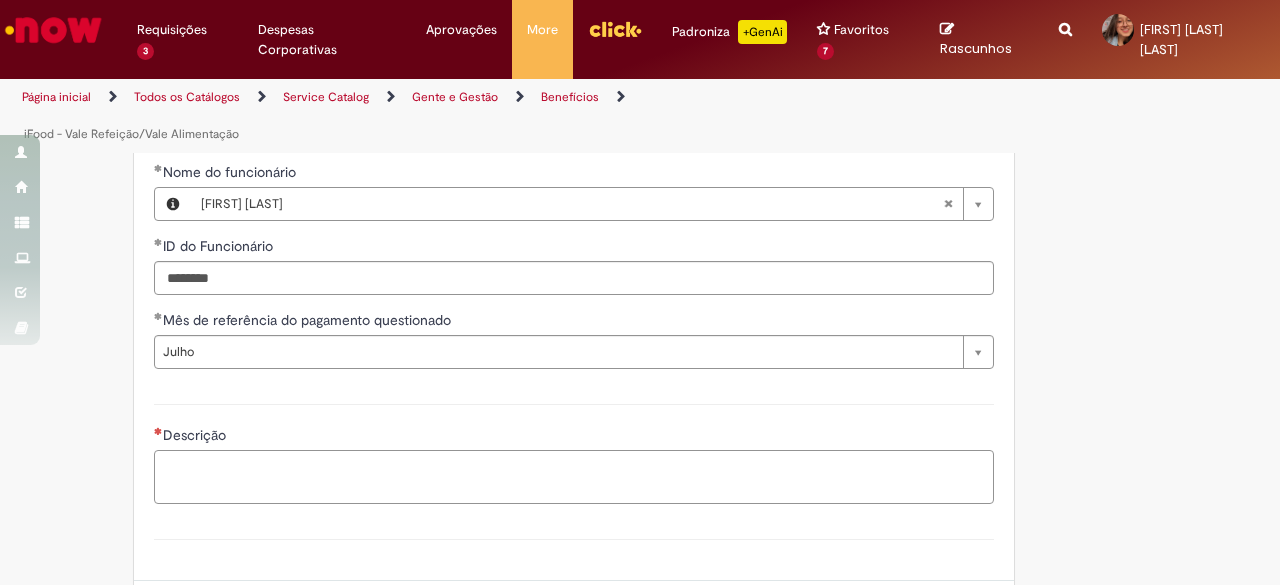 click on "Descrição" at bounding box center [574, 476] 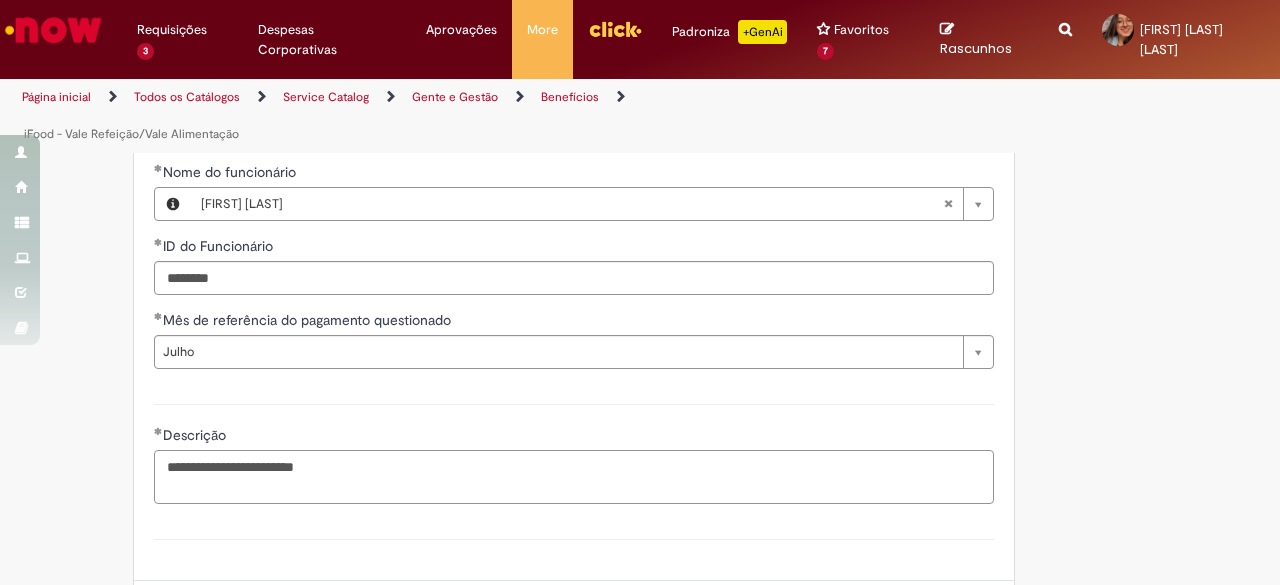 scroll, scrollTop: 2096, scrollLeft: 0, axis: vertical 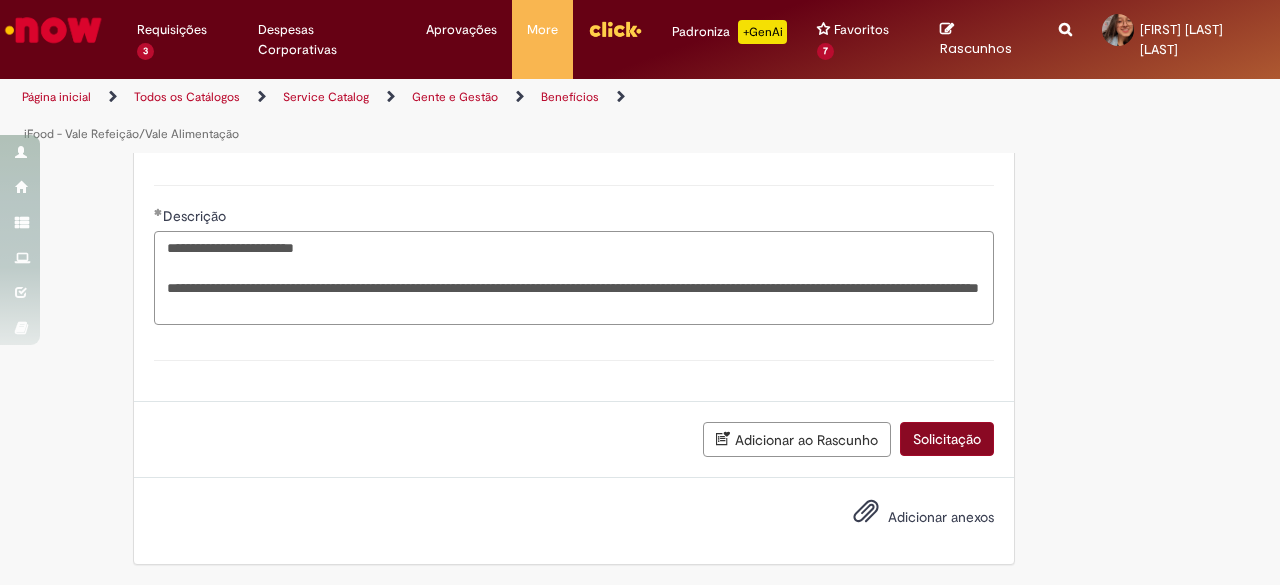 type on "**********" 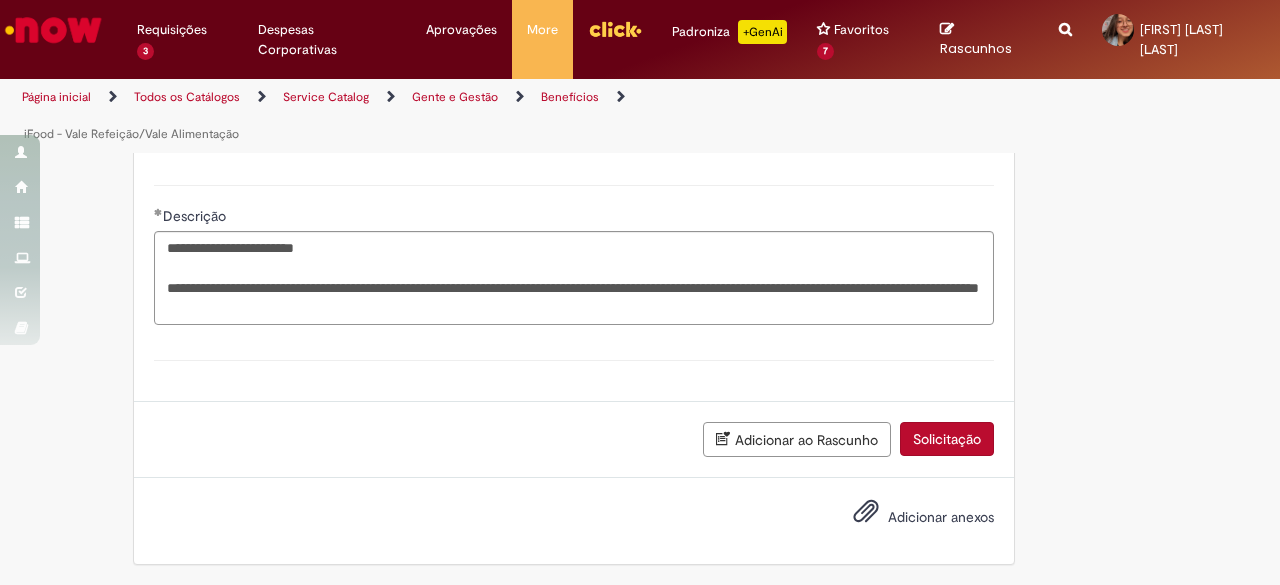 click on "Solicitação" at bounding box center (947, 439) 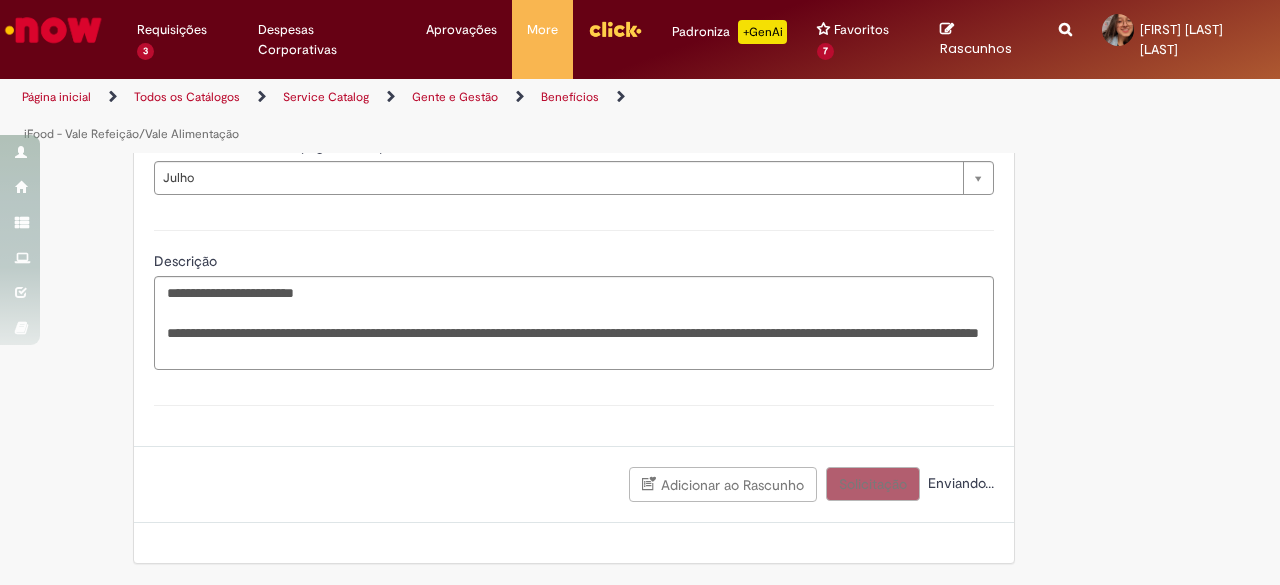 scroll, scrollTop: 2090, scrollLeft: 0, axis: vertical 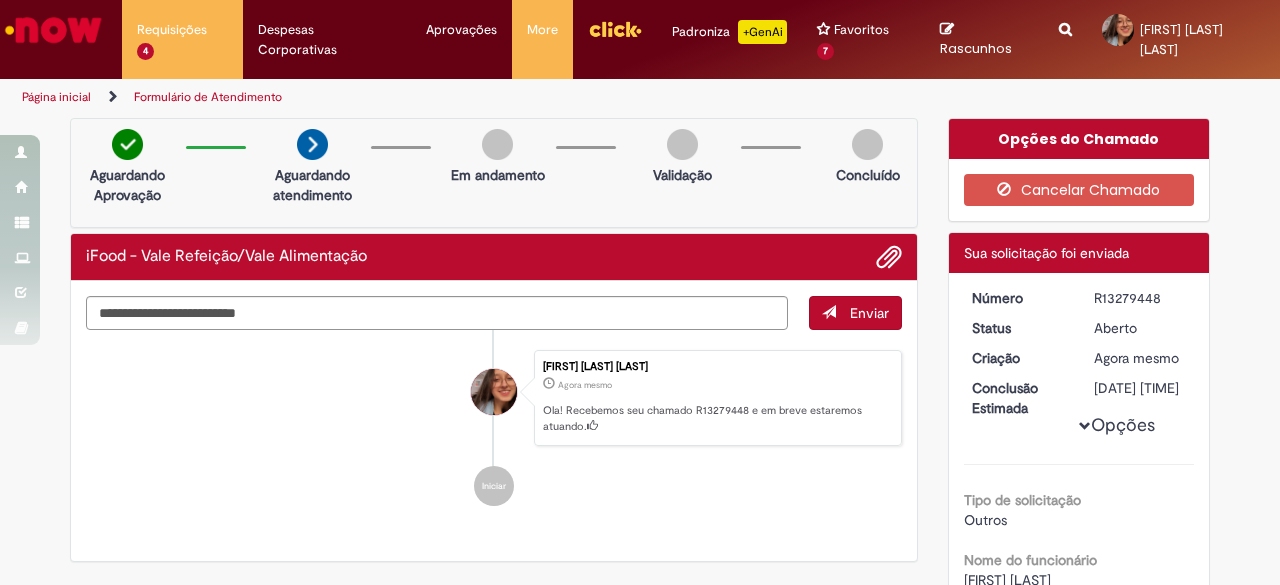 click at bounding box center [53, 30] 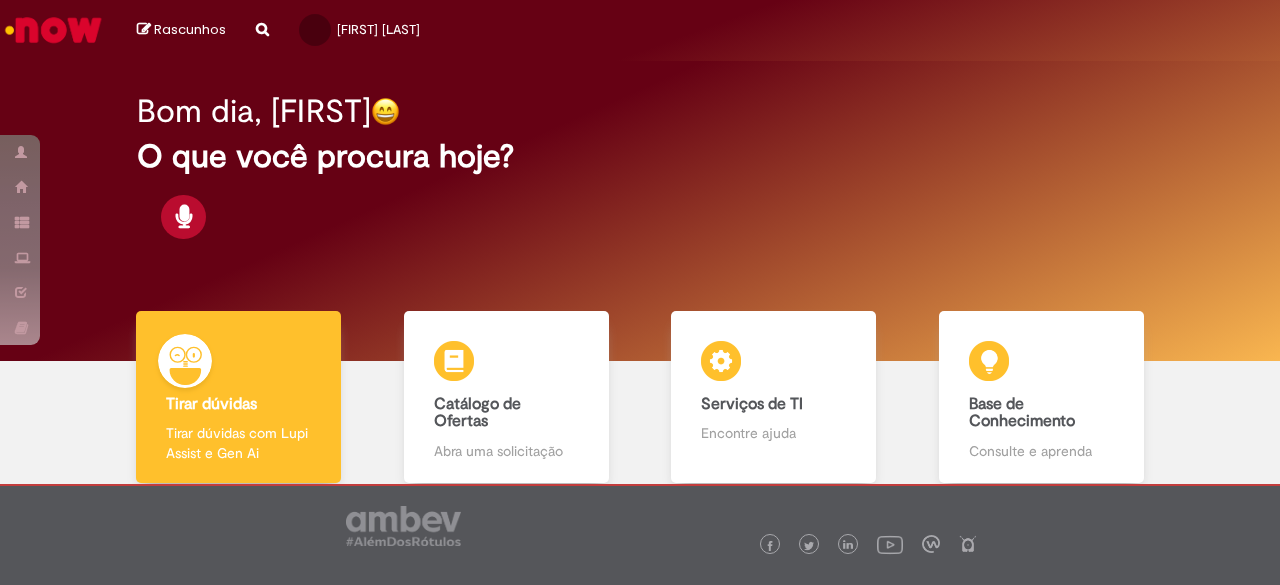 scroll, scrollTop: 0, scrollLeft: 0, axis: both 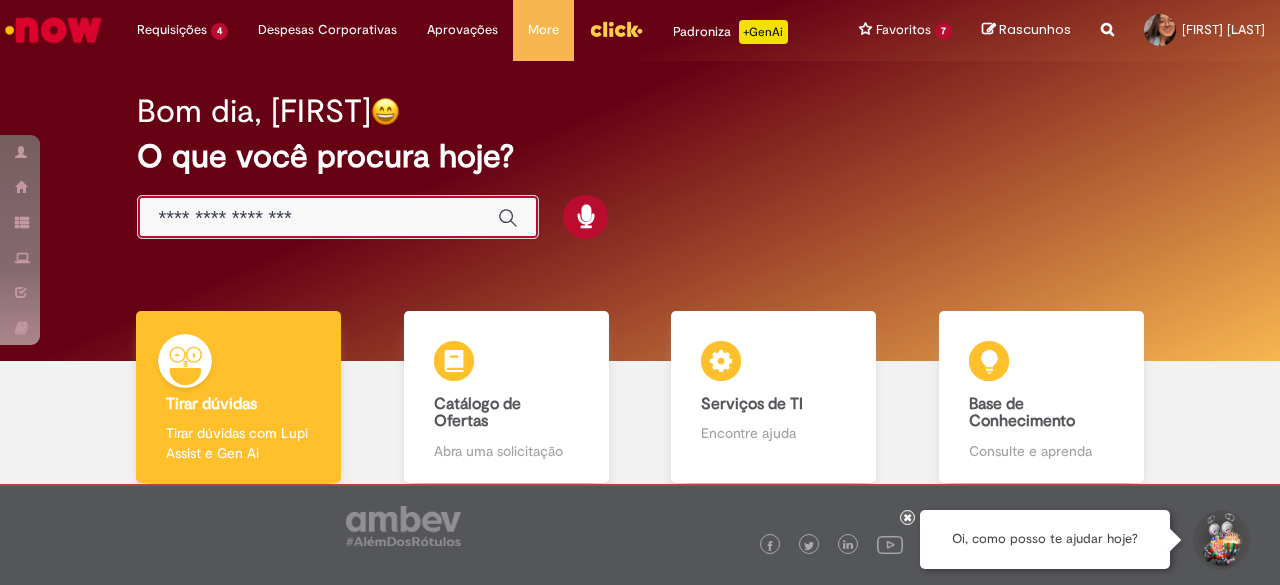 click at bounding box center (318, 218) 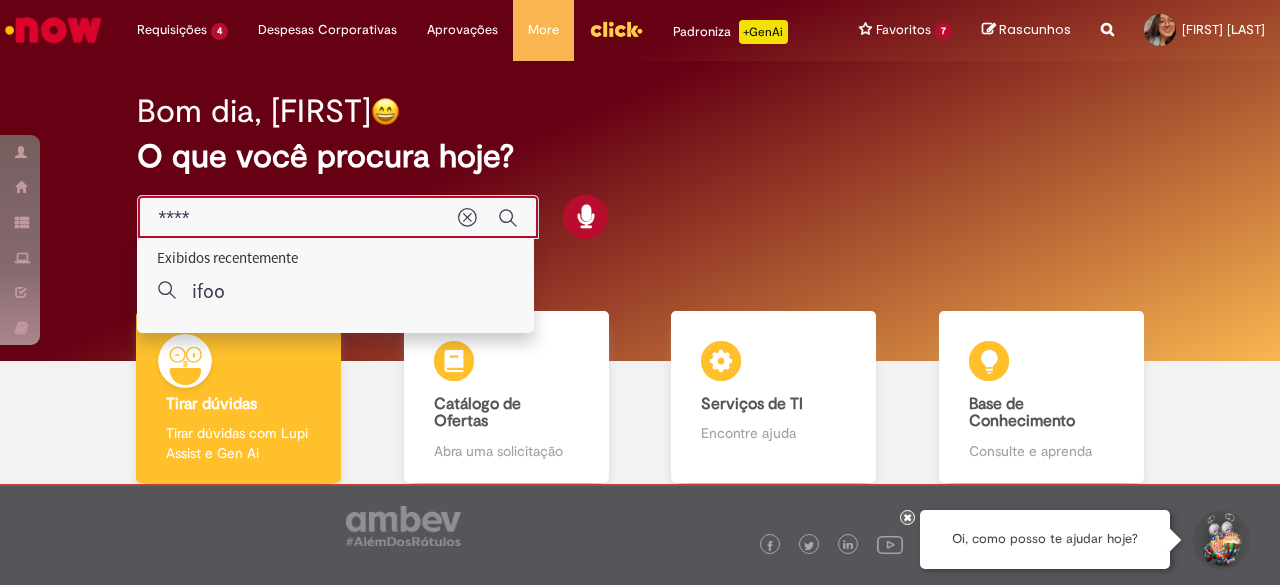 type on "*****" 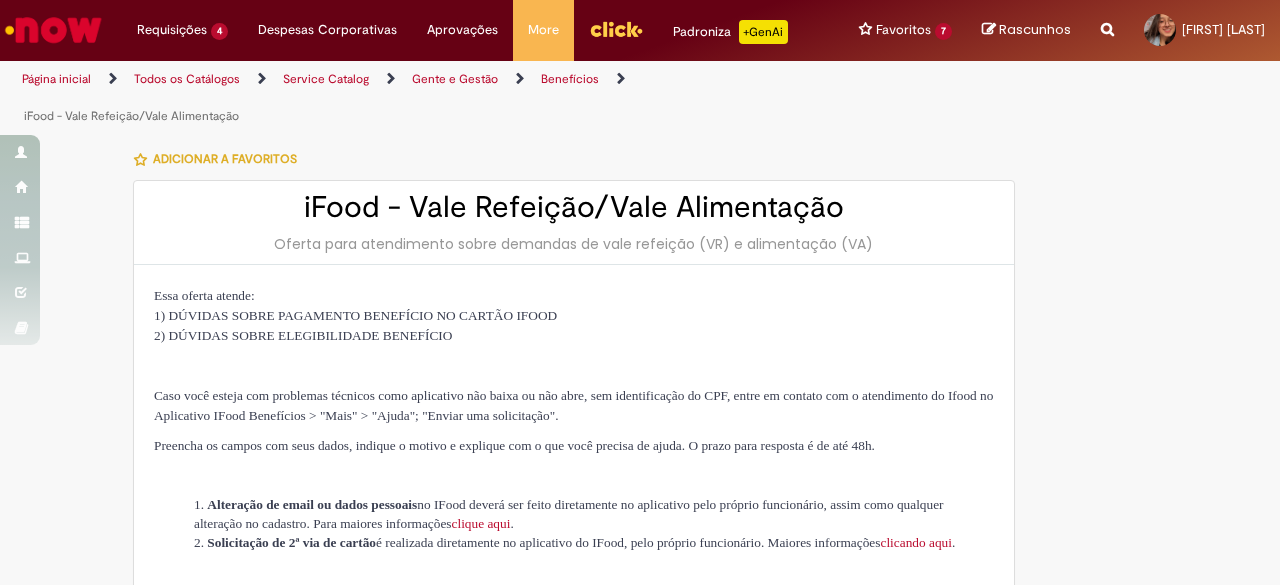 type on "********" 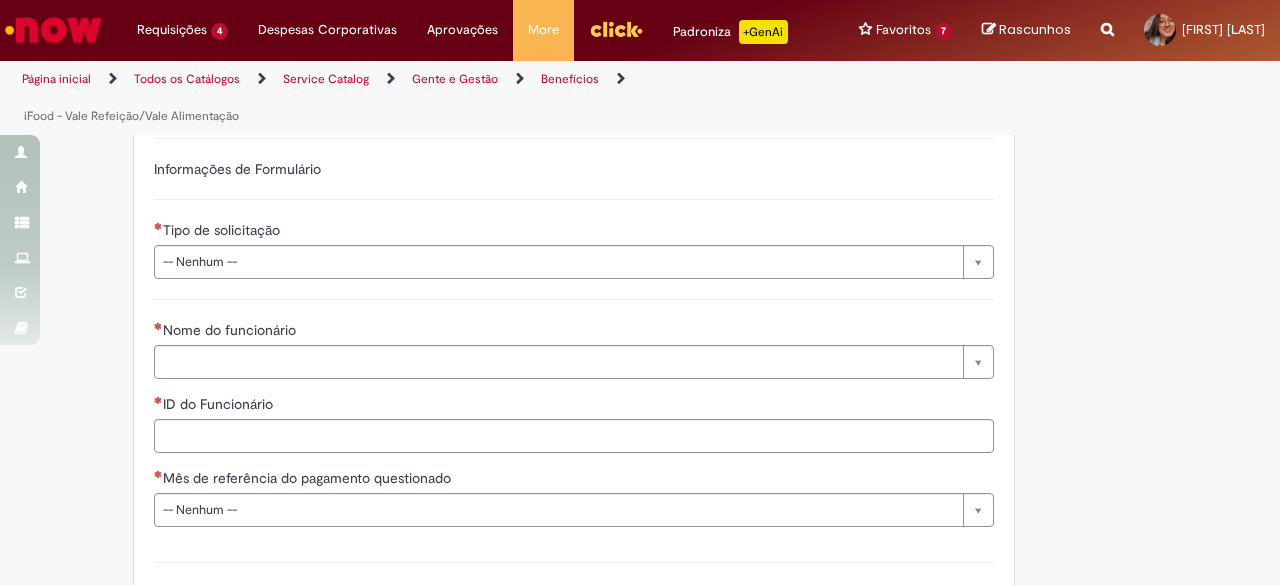 scroll, scrollTop: 1702, scrollLeft: 0, axis: vertical 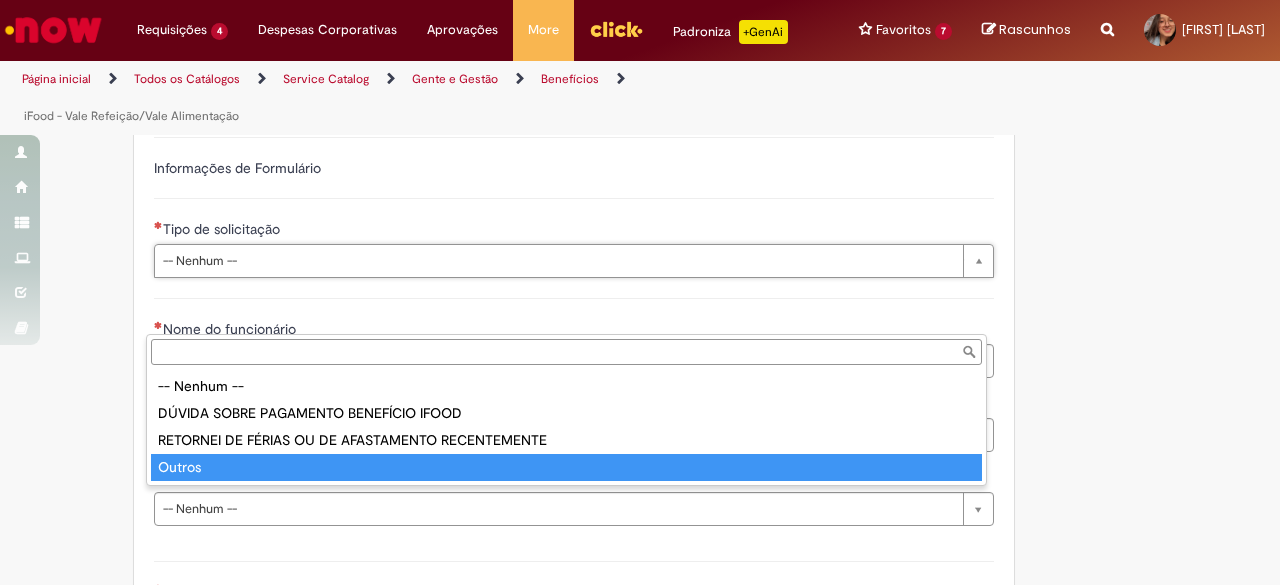type on "******" 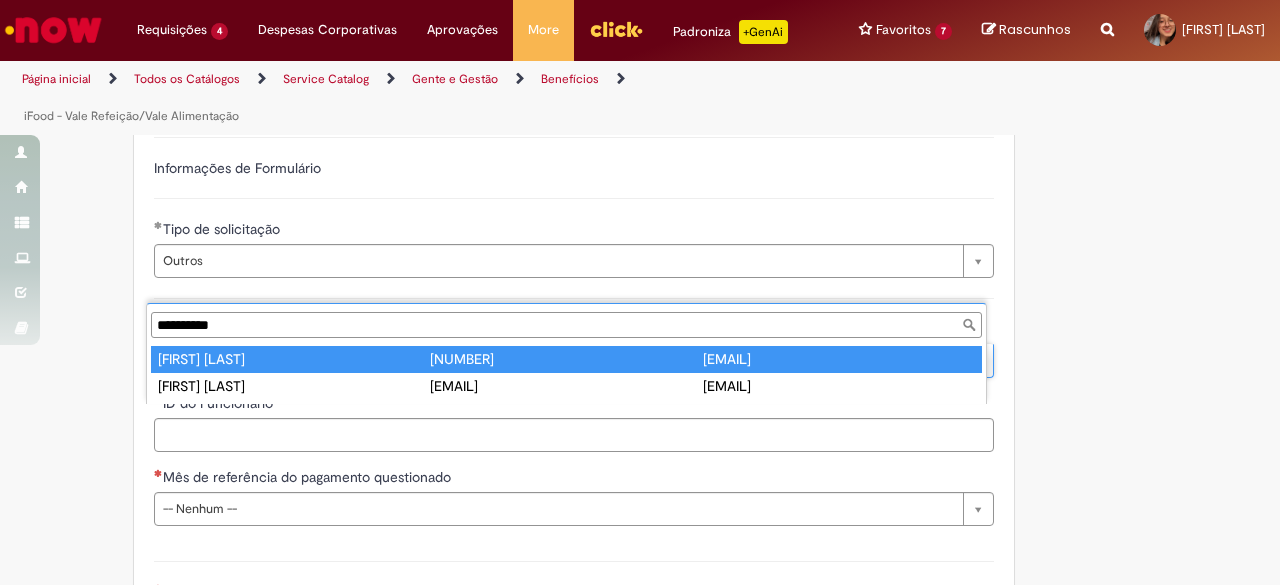 type on "**********" 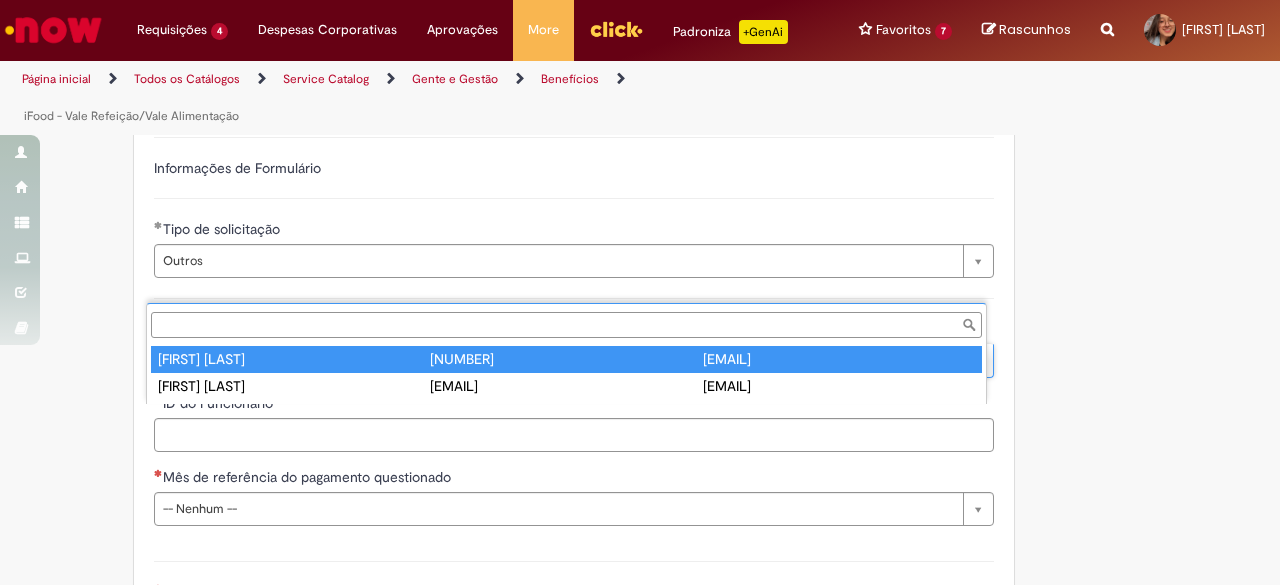 type on "********" 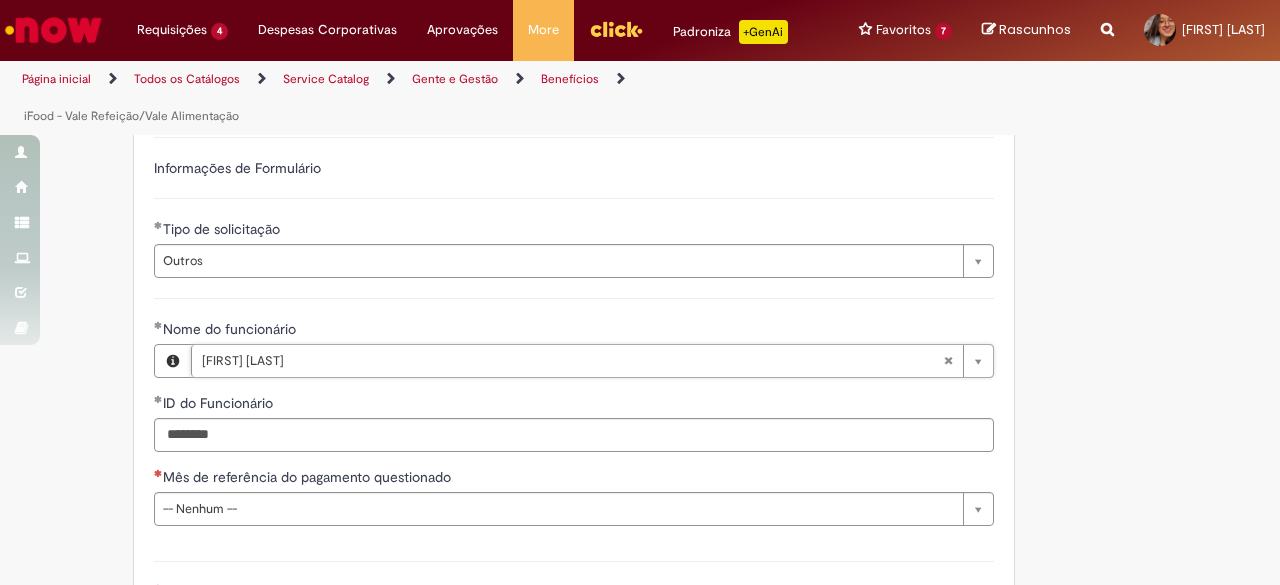 scroll, scrollTop: 1950, scrollLeft: 0, axis: vertical 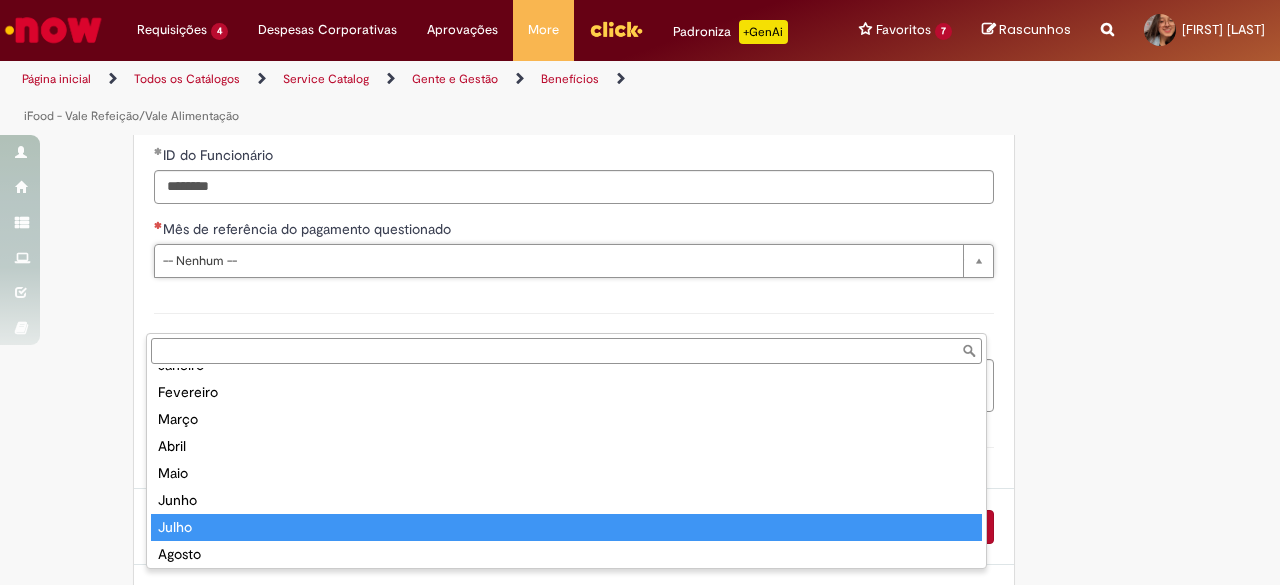 type on "*****" 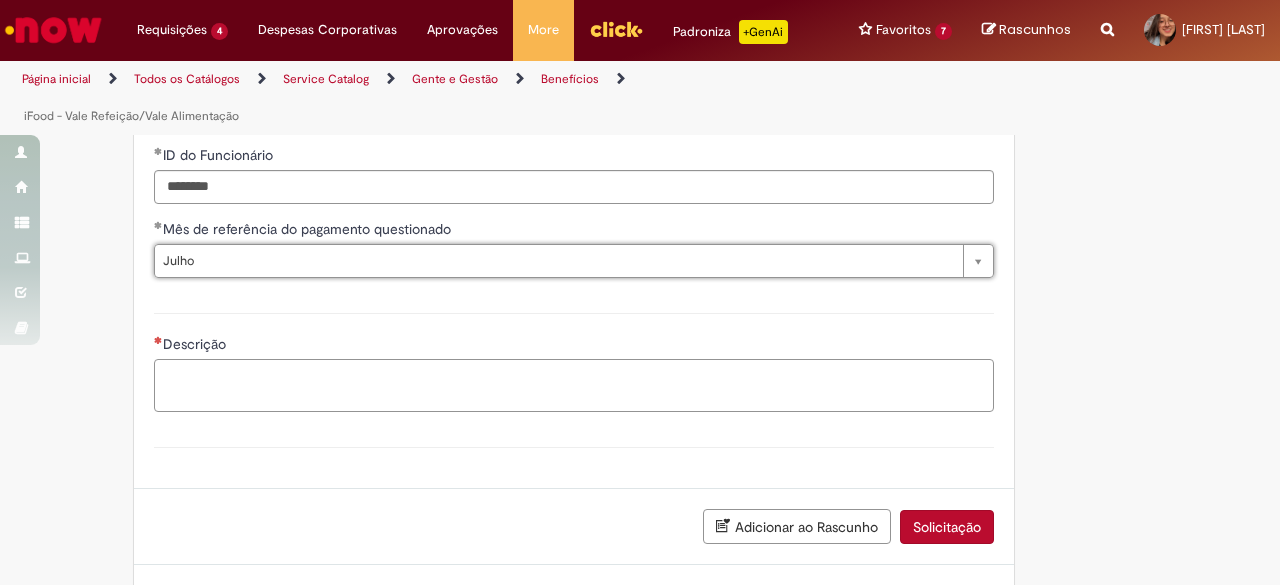 click on "Descrição" at bounding box center [574, 385] 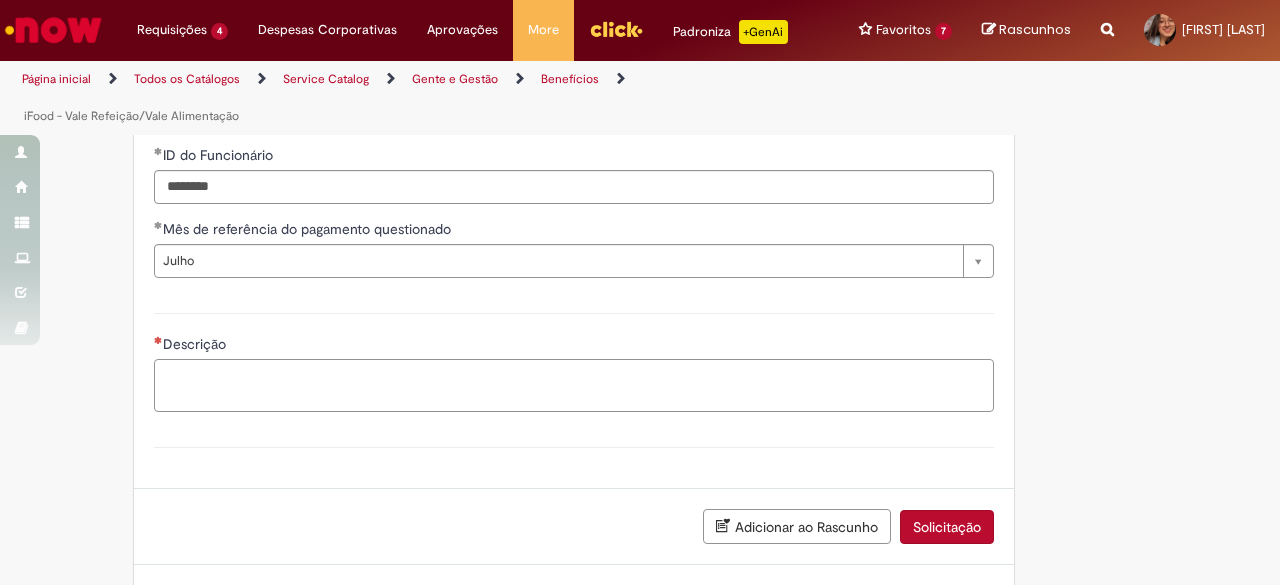 click on "Descrição" at bounding box center (574, 385) 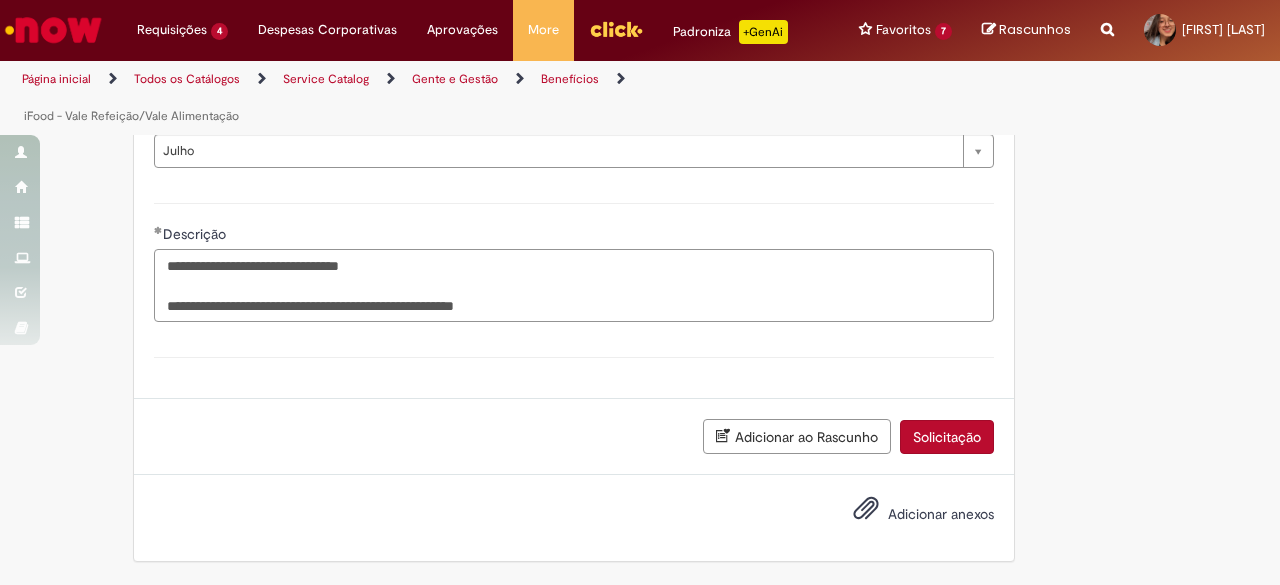 scroll, scrollTop: 2116, scrollLeft: 0, axis: vertical 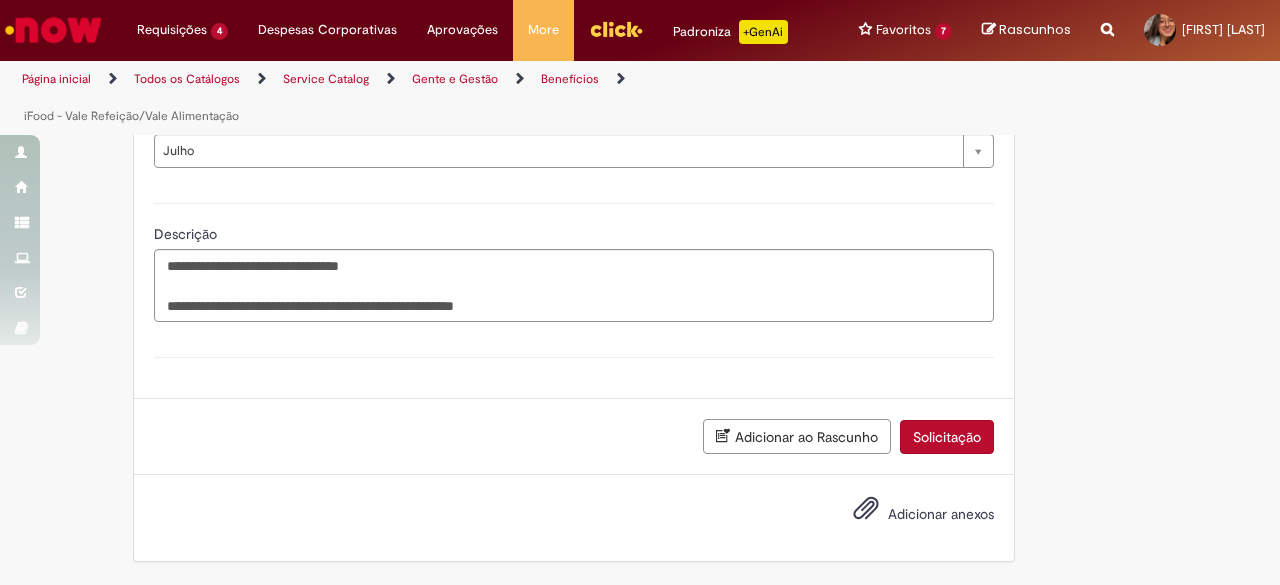 click on "Solicitação" at bounding box center [947, 437] 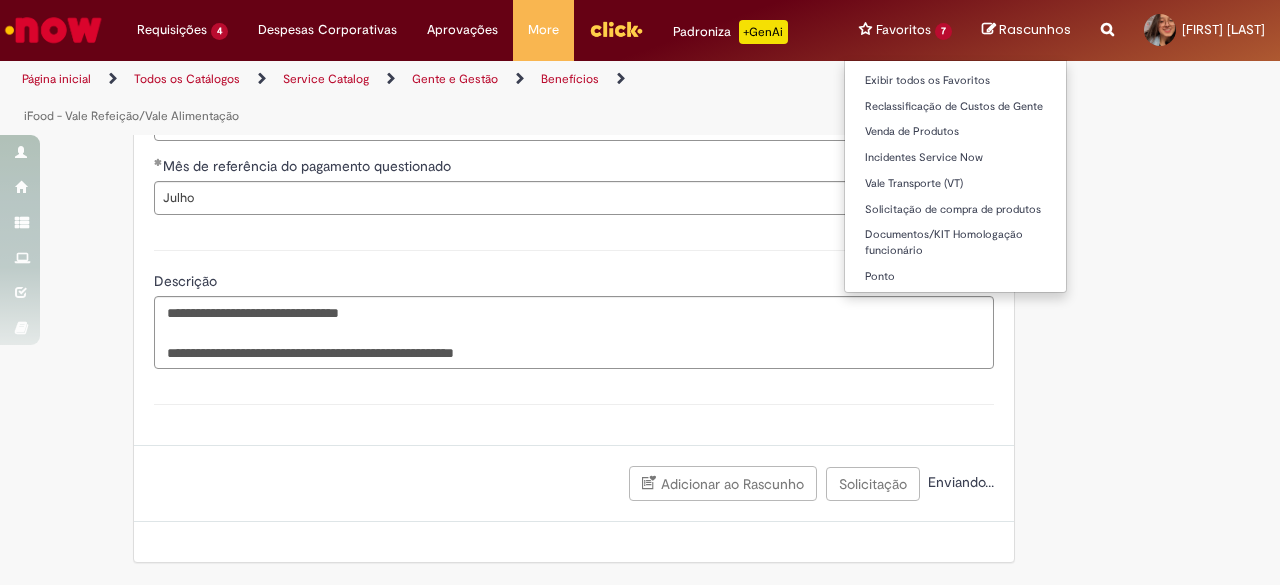 scroll, scrollTop: 2070, scrollLeft: 0, axis: vertical 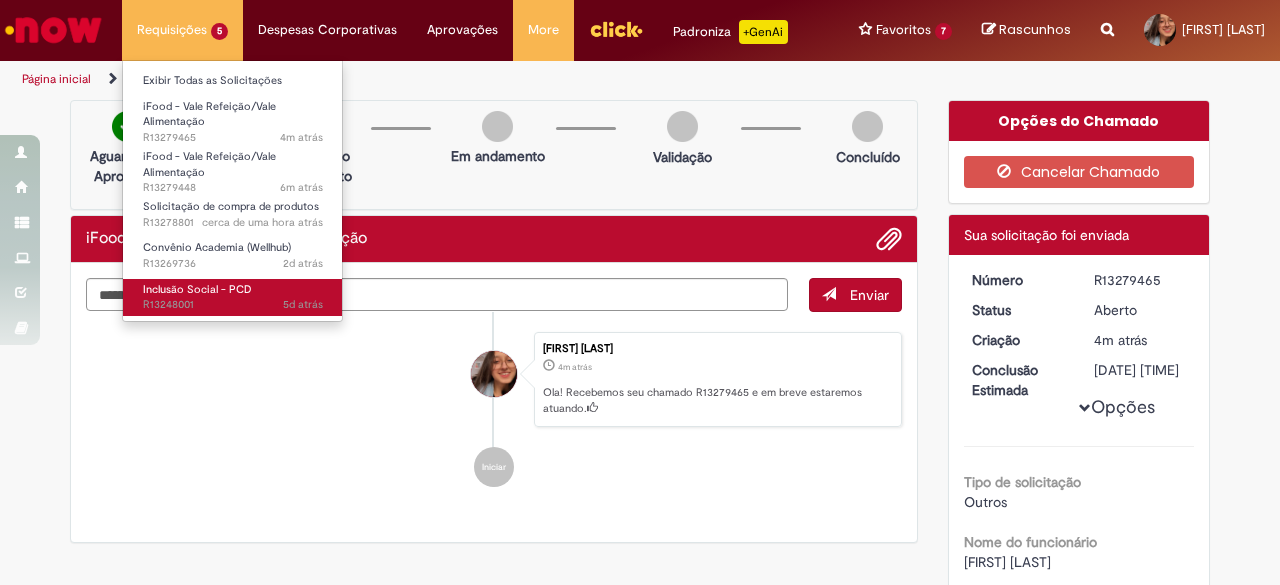click on "Inclusão Social - PCD" at bounding box center (197, 289) 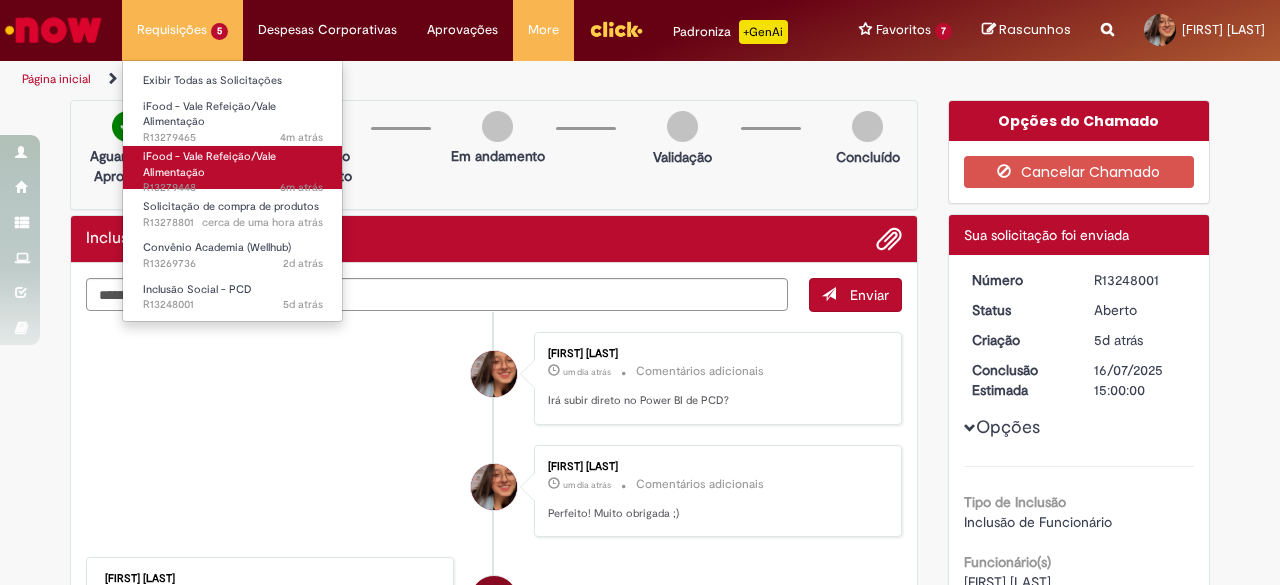 click on "[TIME] [TIME] [NUMBER]" at bounding box center [233, 188] 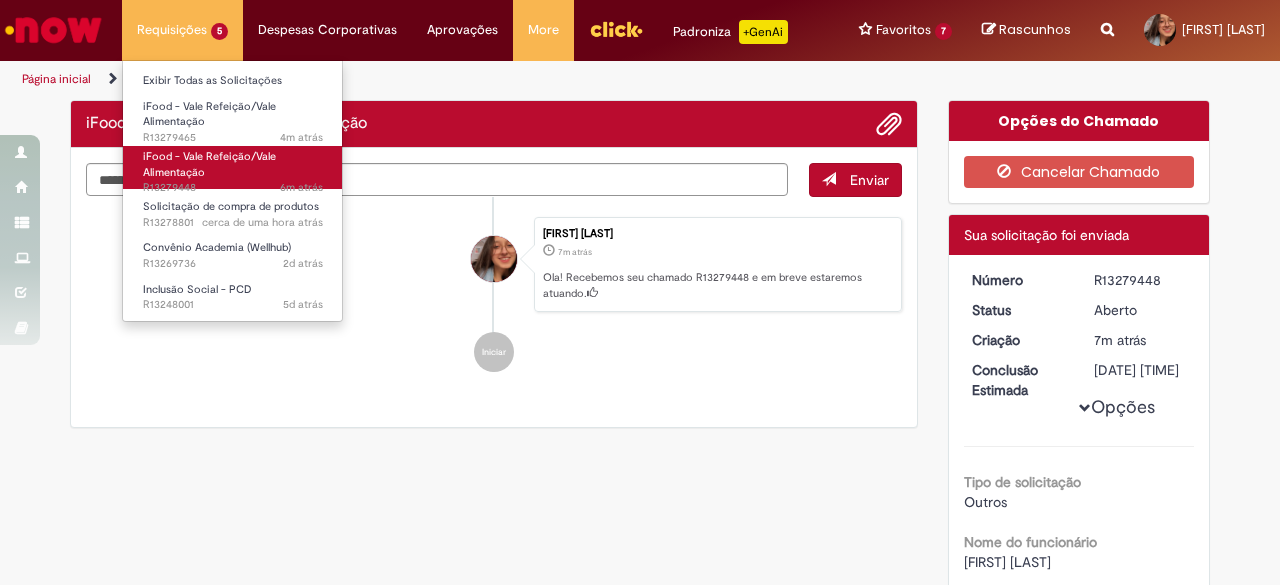 click on "iFood - Vale Refeição/Vale Alimentação" at bounding box center [209, 164] 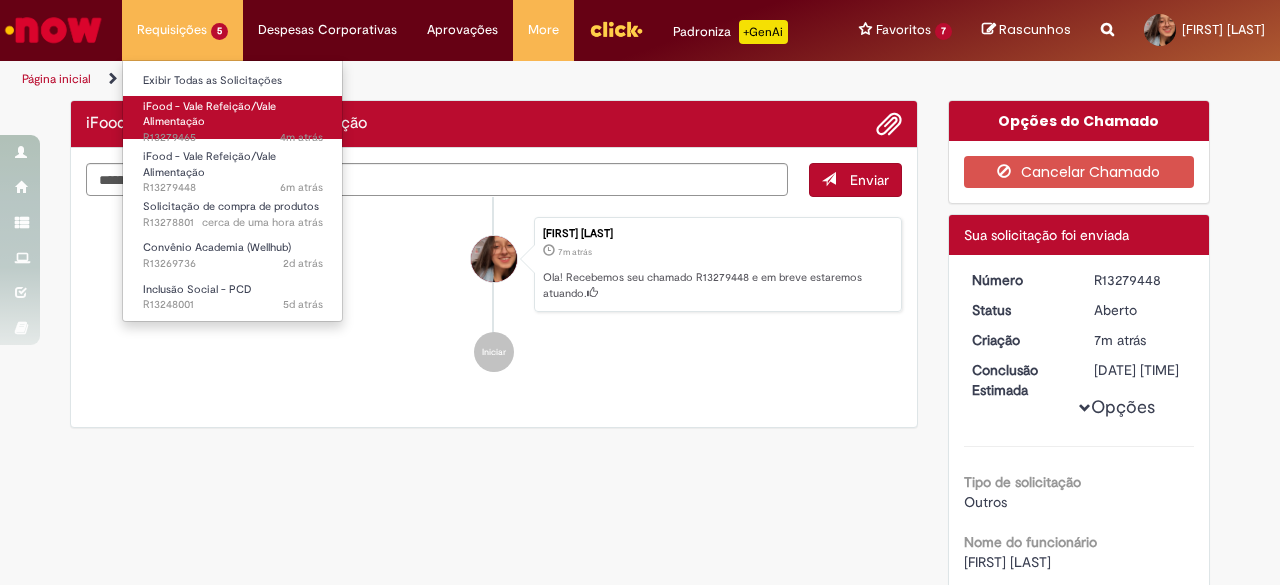 click on "[TIME] [TIME] [NUMBER]" at bounding box center [233, 138] 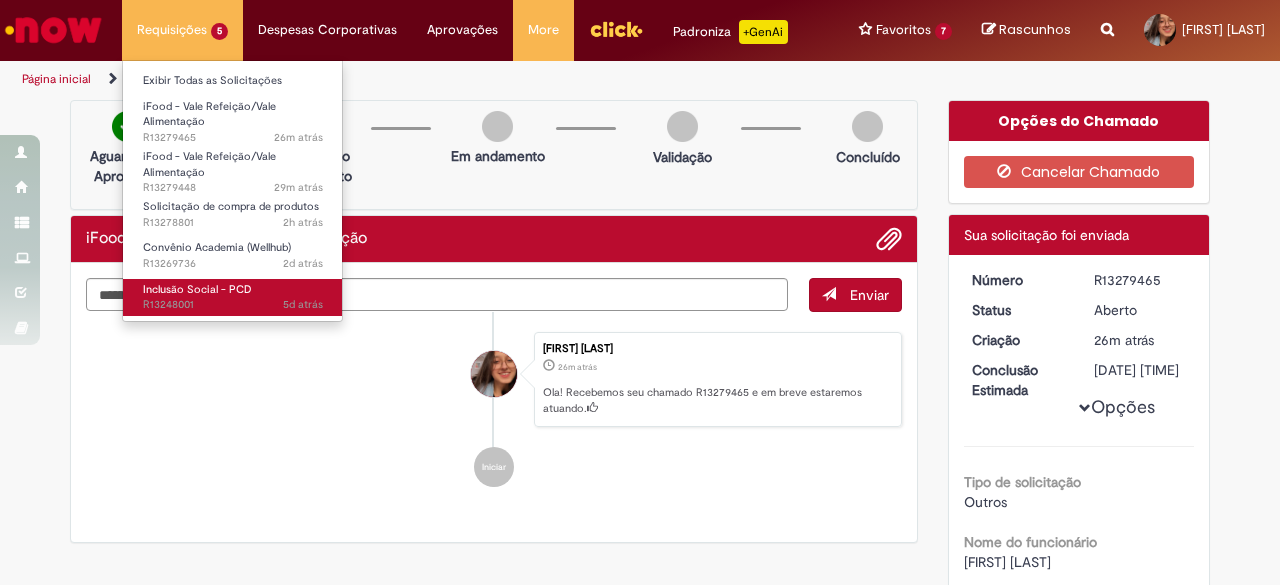 click on "5d atrás 5 dias atrás  R13248001" at bounding box center [233, 305] 